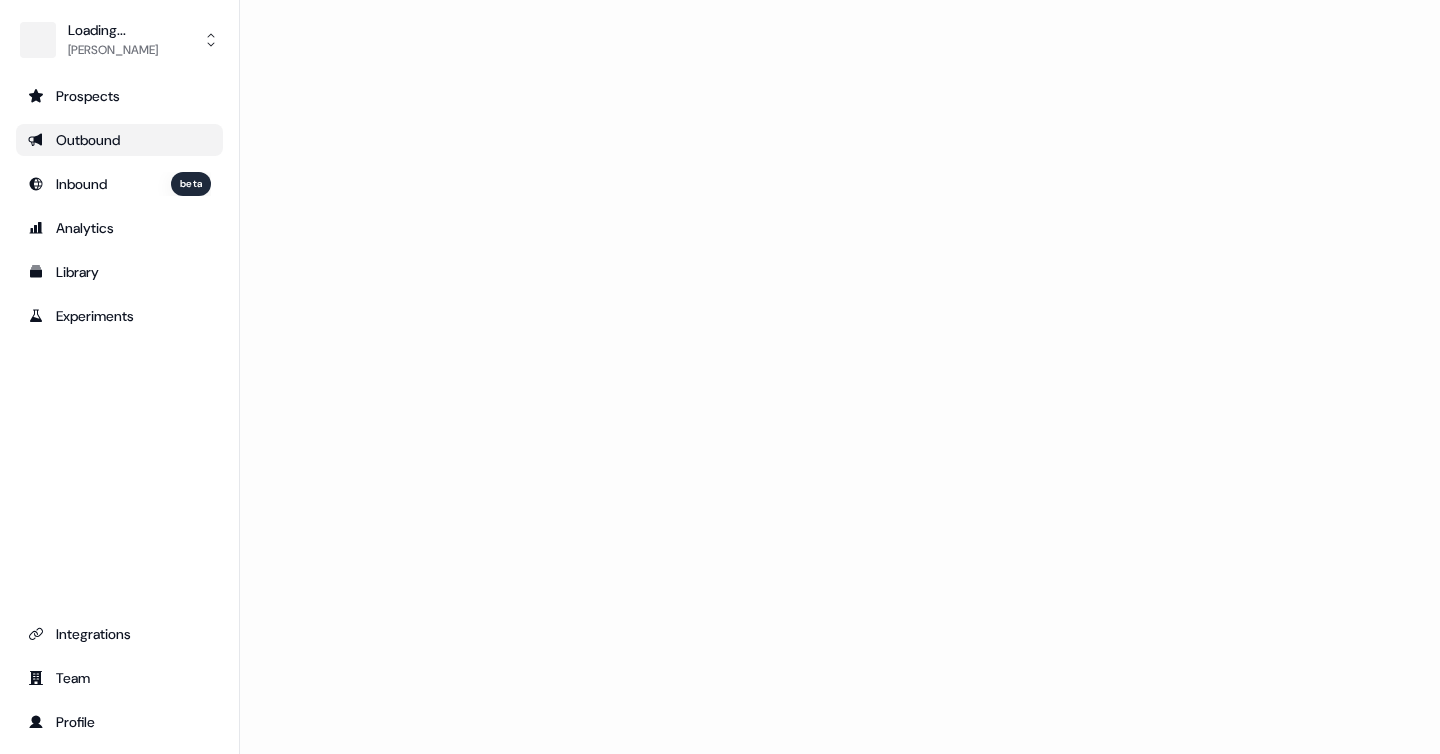 scroll, scrollTop: 0, scrollLeft: 0, axis: both 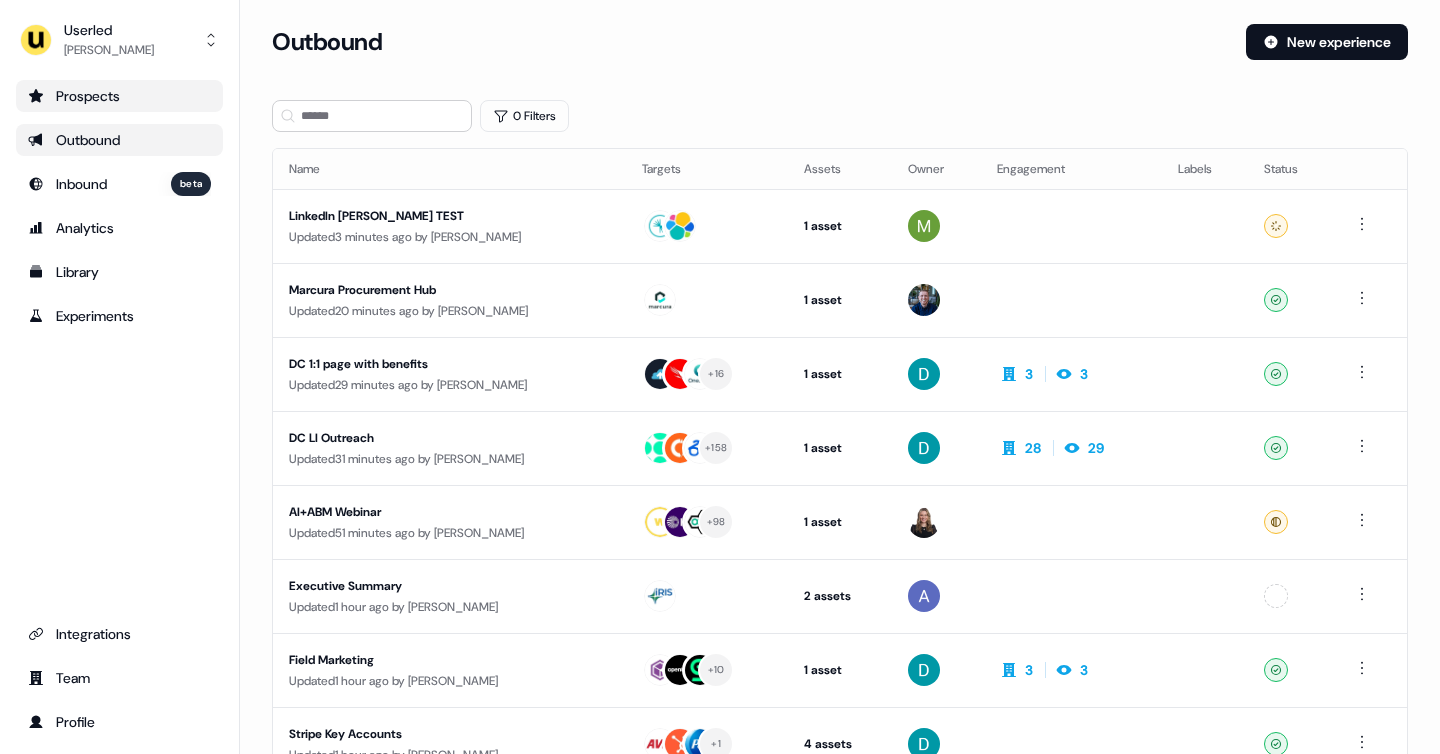 click on "Prospects" at bounding box center (119, 96) 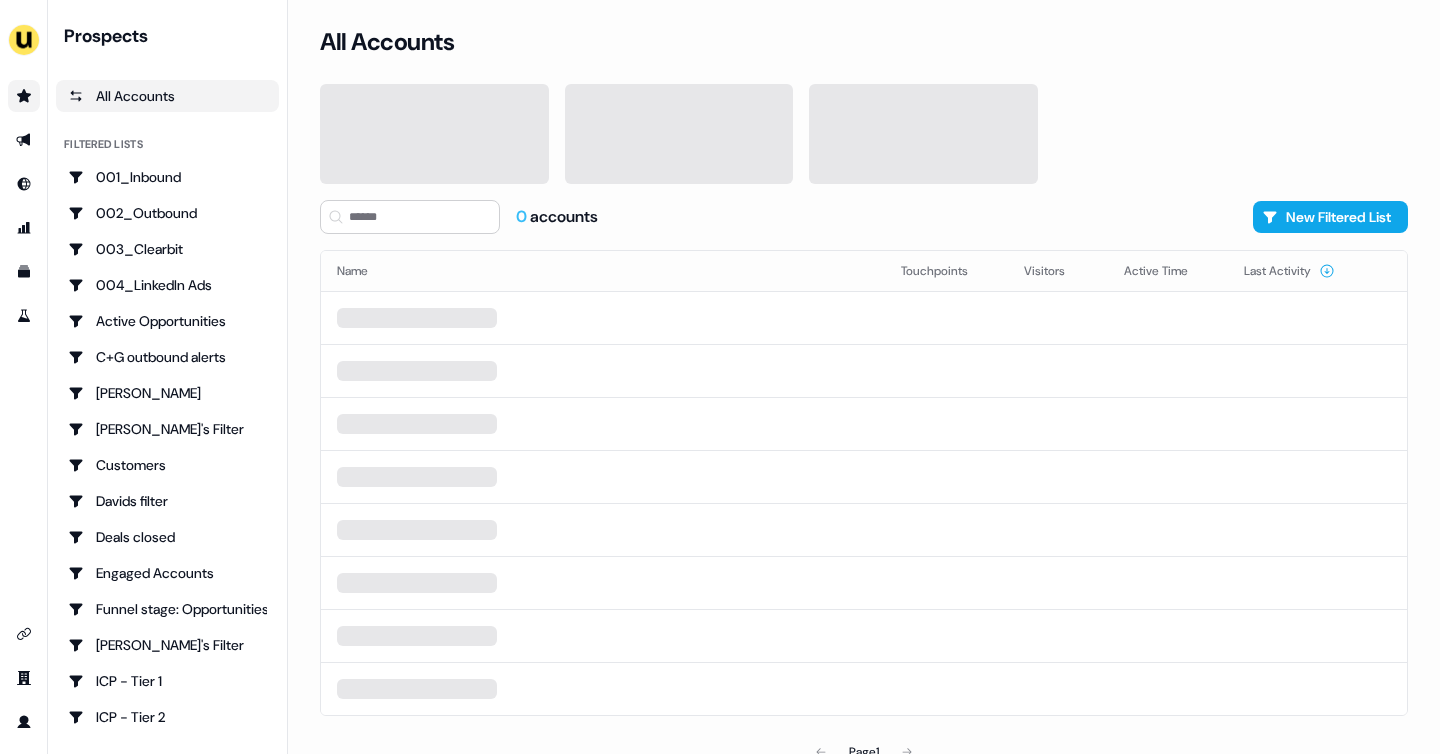 scroll, scrollTop: 0, scrollLeft: 0, axis: both 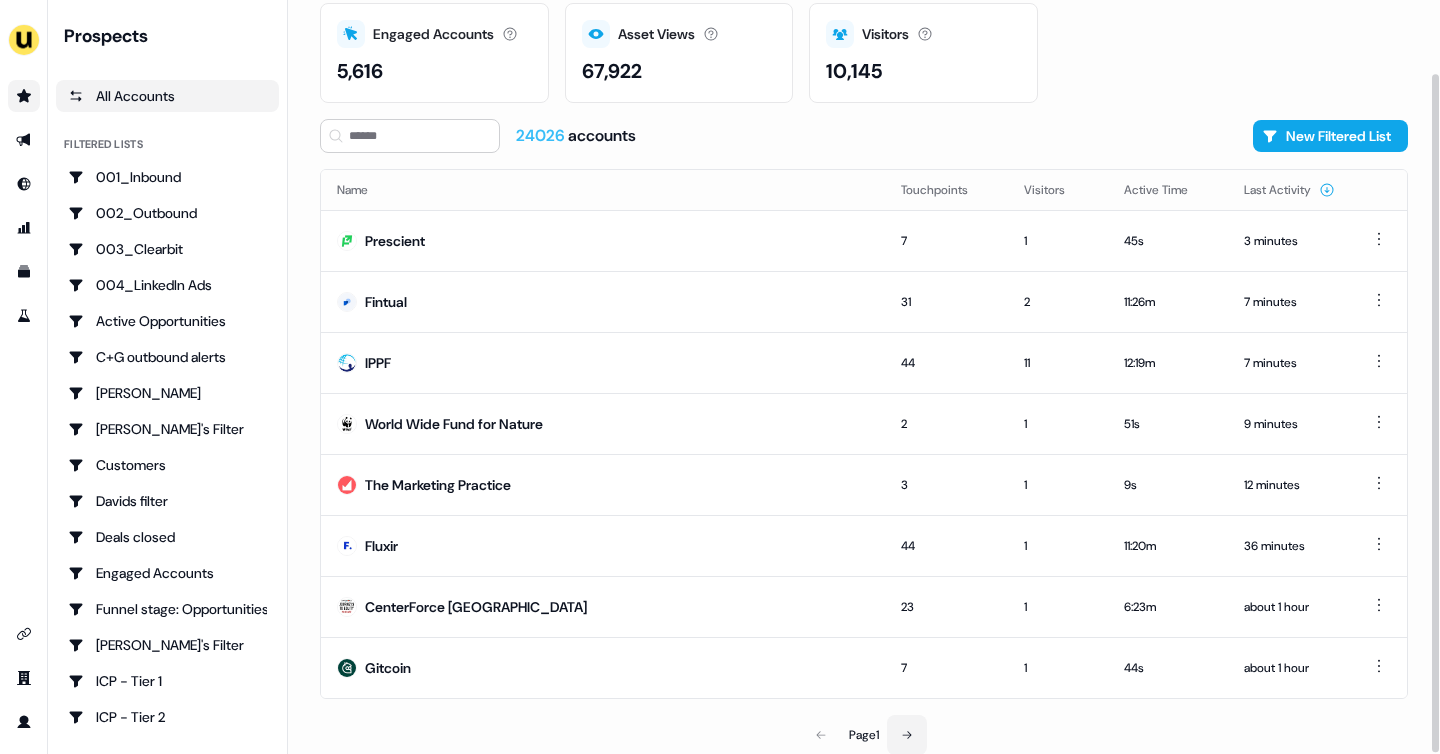 click 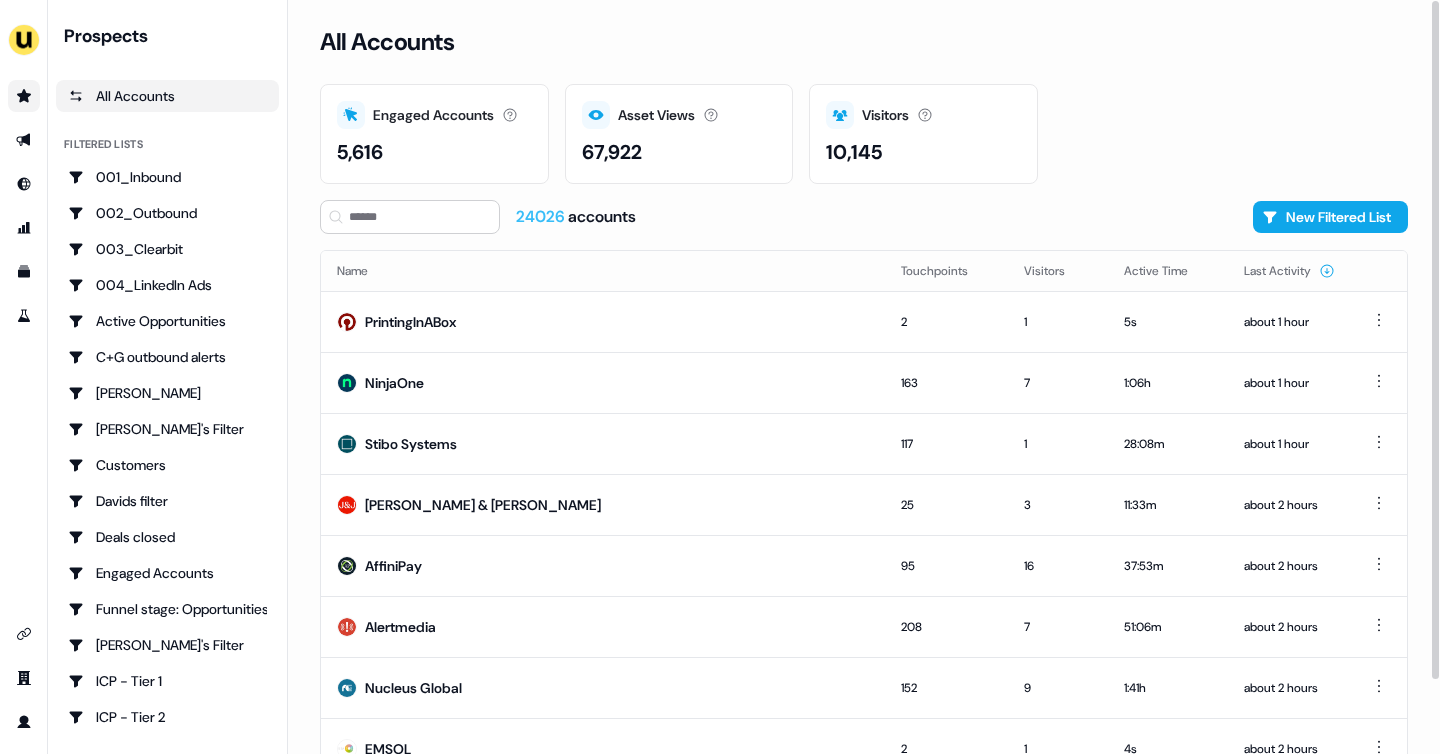 scroll, scrollTop: 81, scrollLeft: 0, axis: vertical 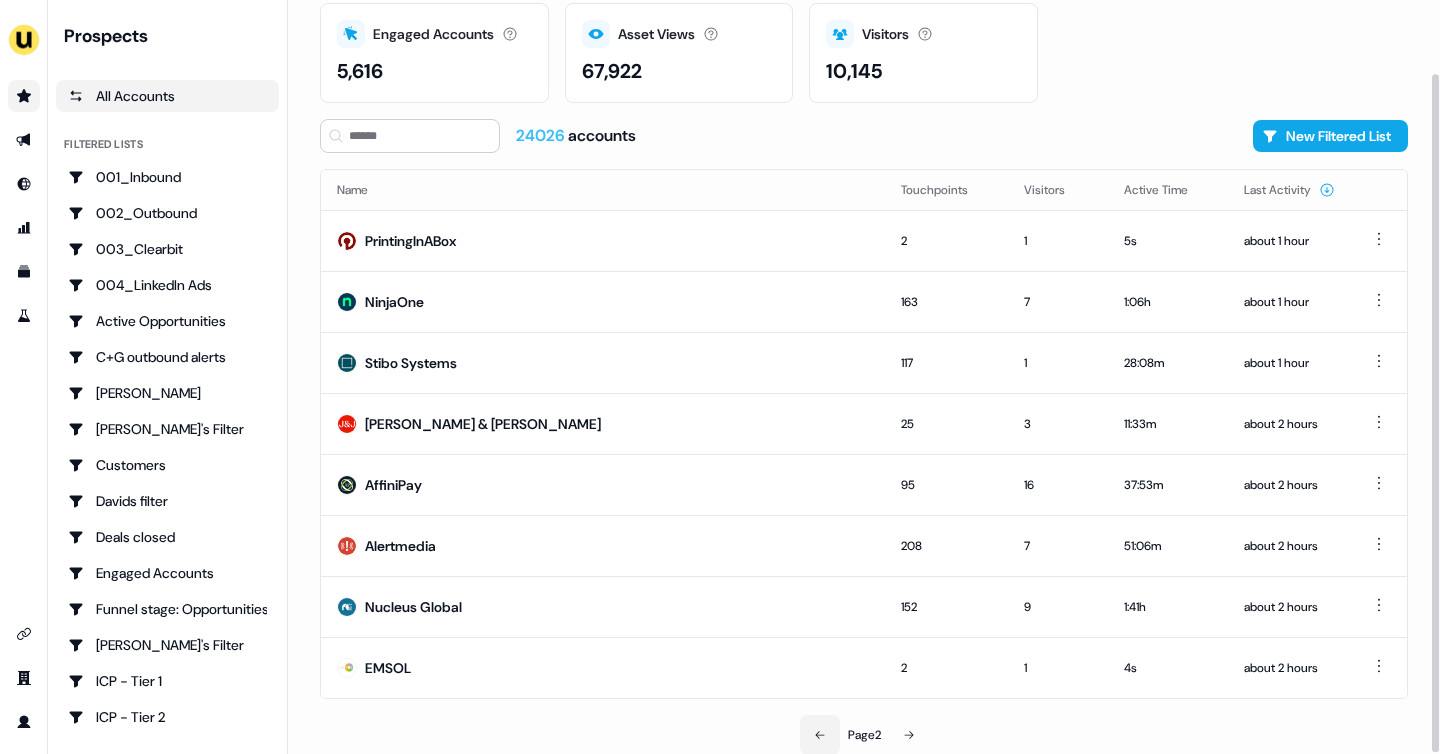 click 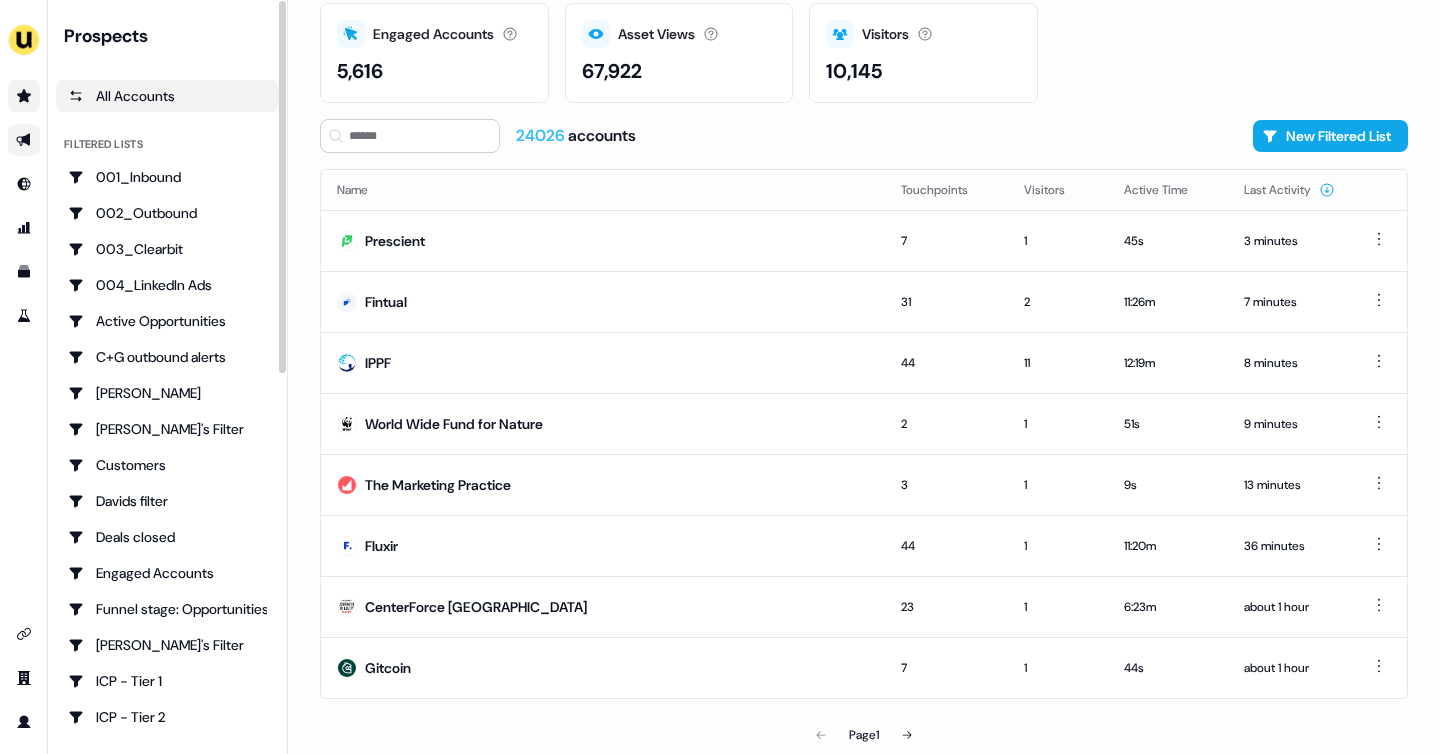 click 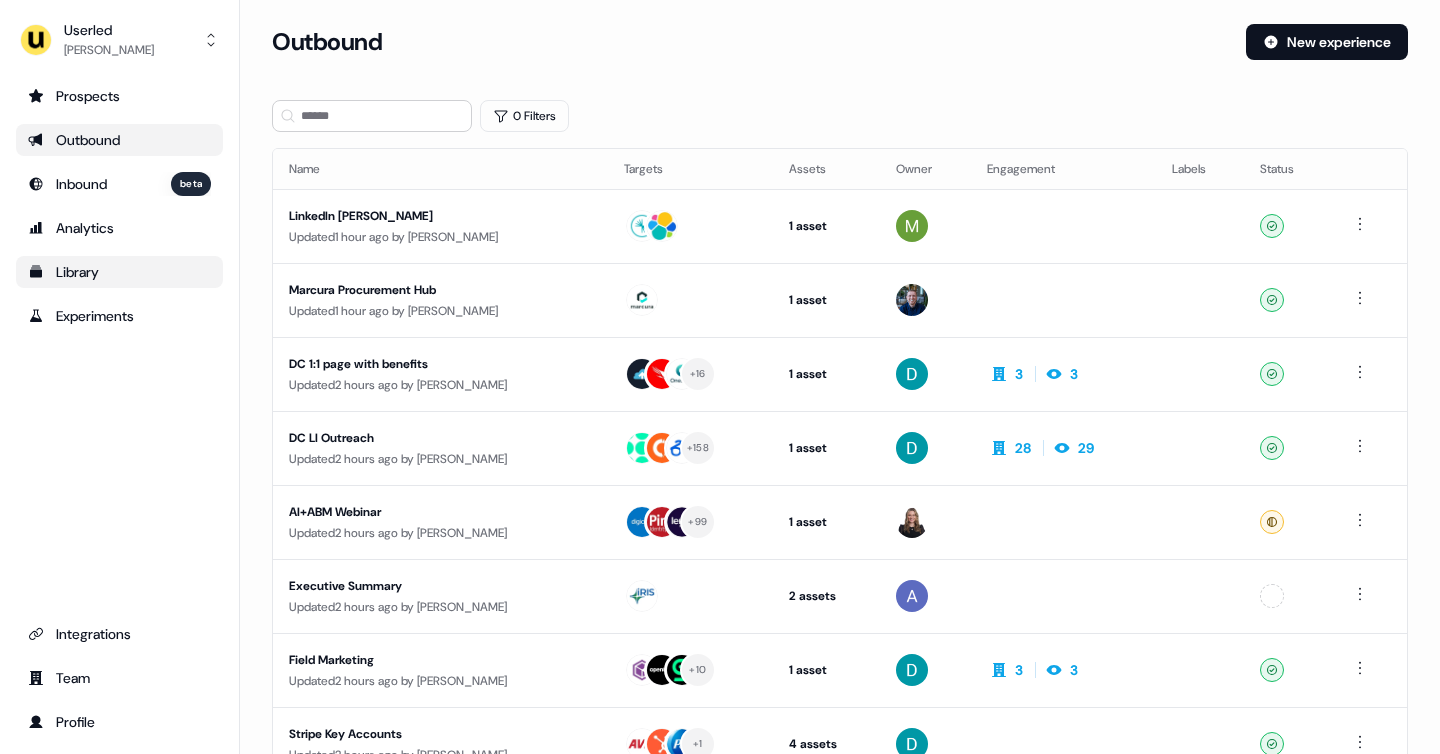 click on "Library" at bounding box center (119, 272) 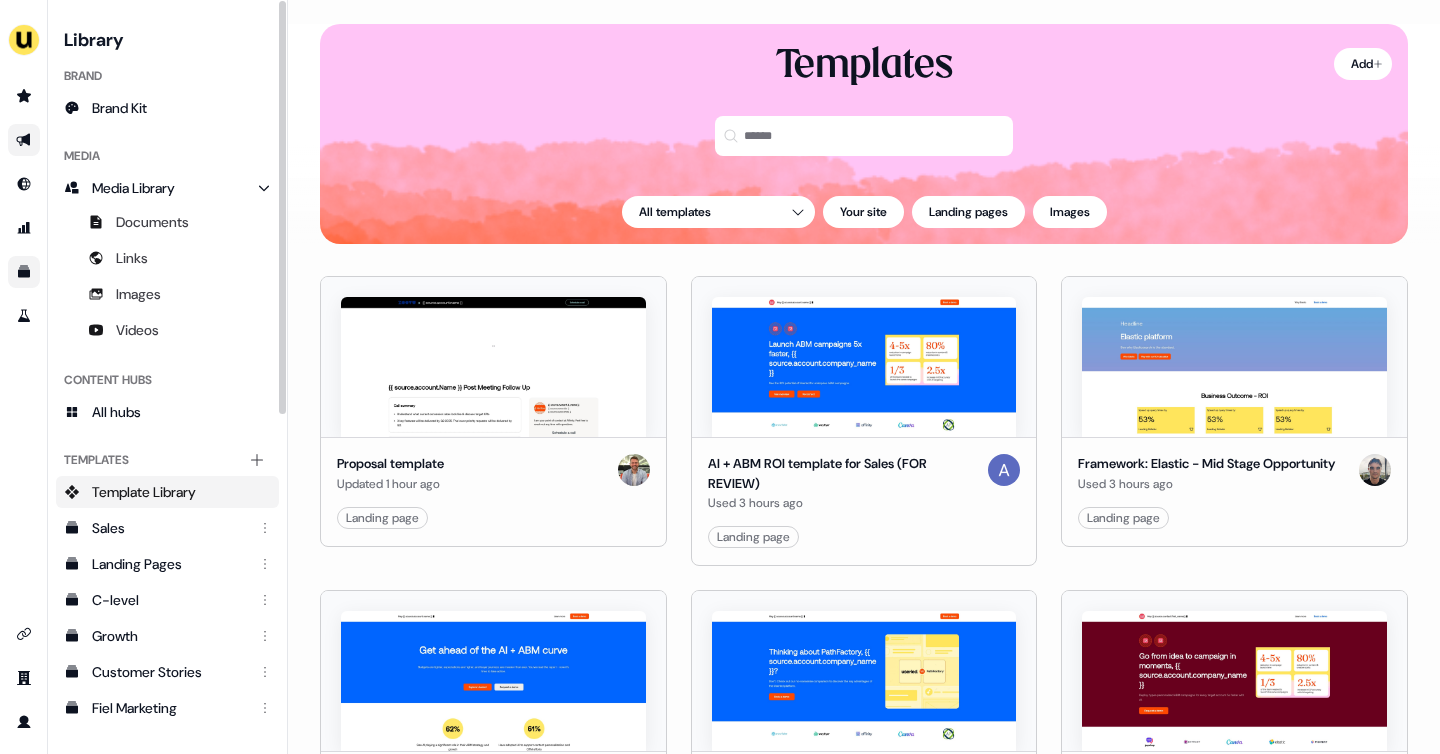 click at bounding box center (23, 140) 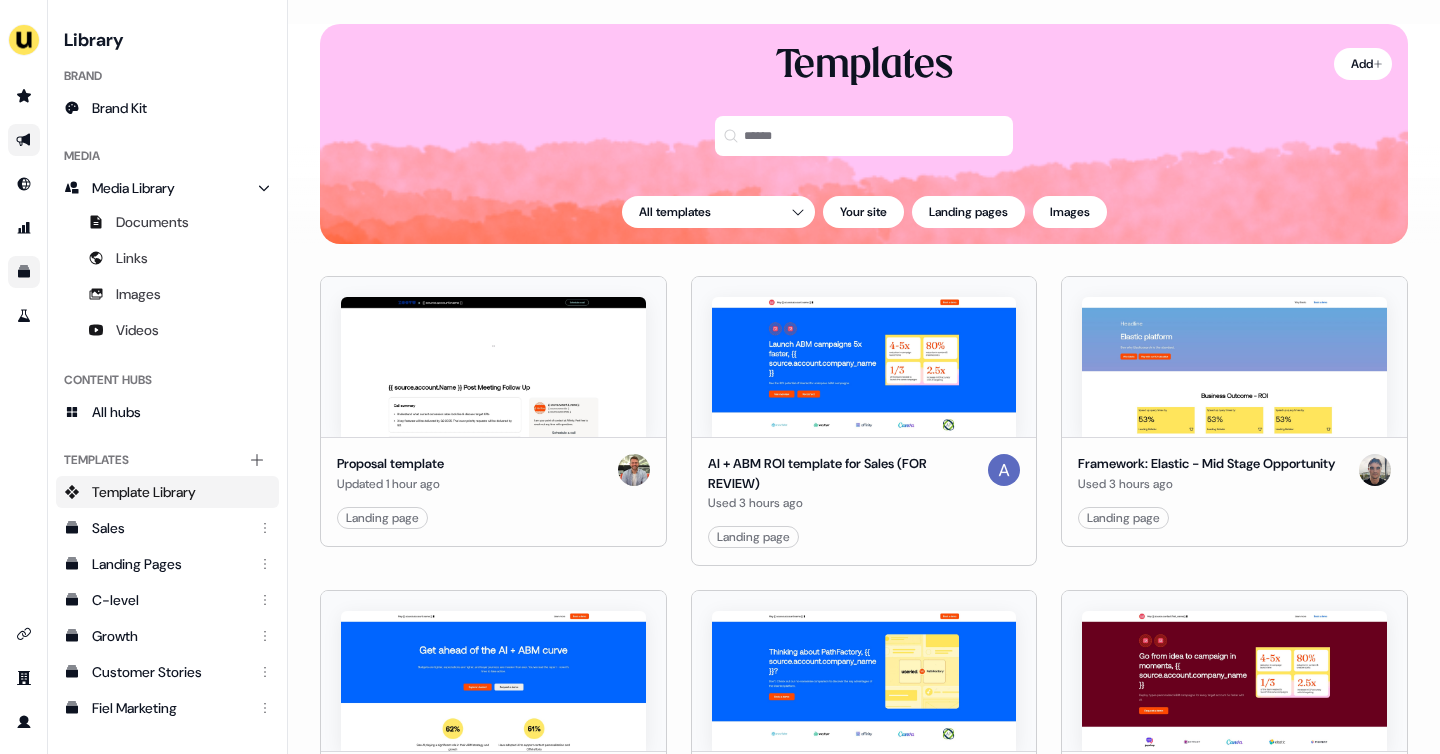 click at bounding box center [24, 140] 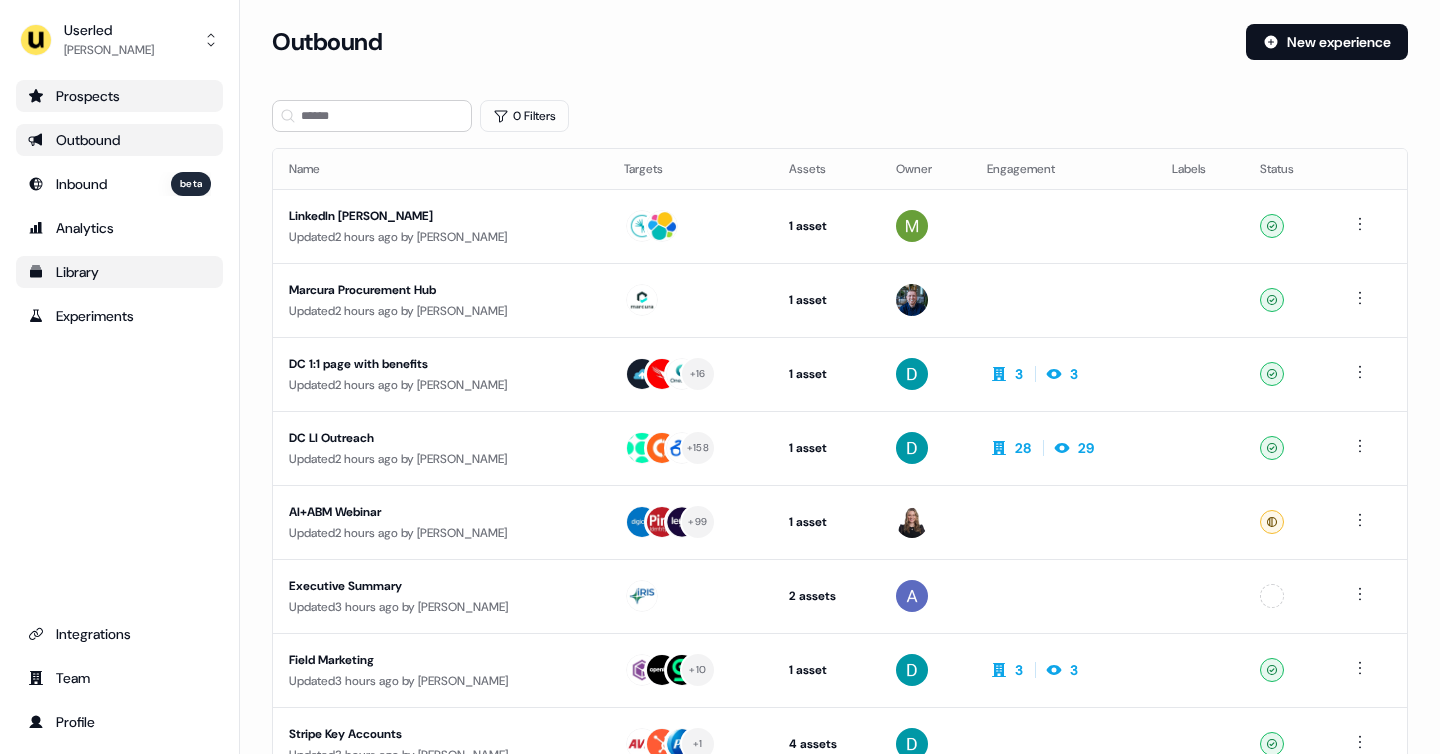 click on "Prospects" at bounding box center [119, 96] 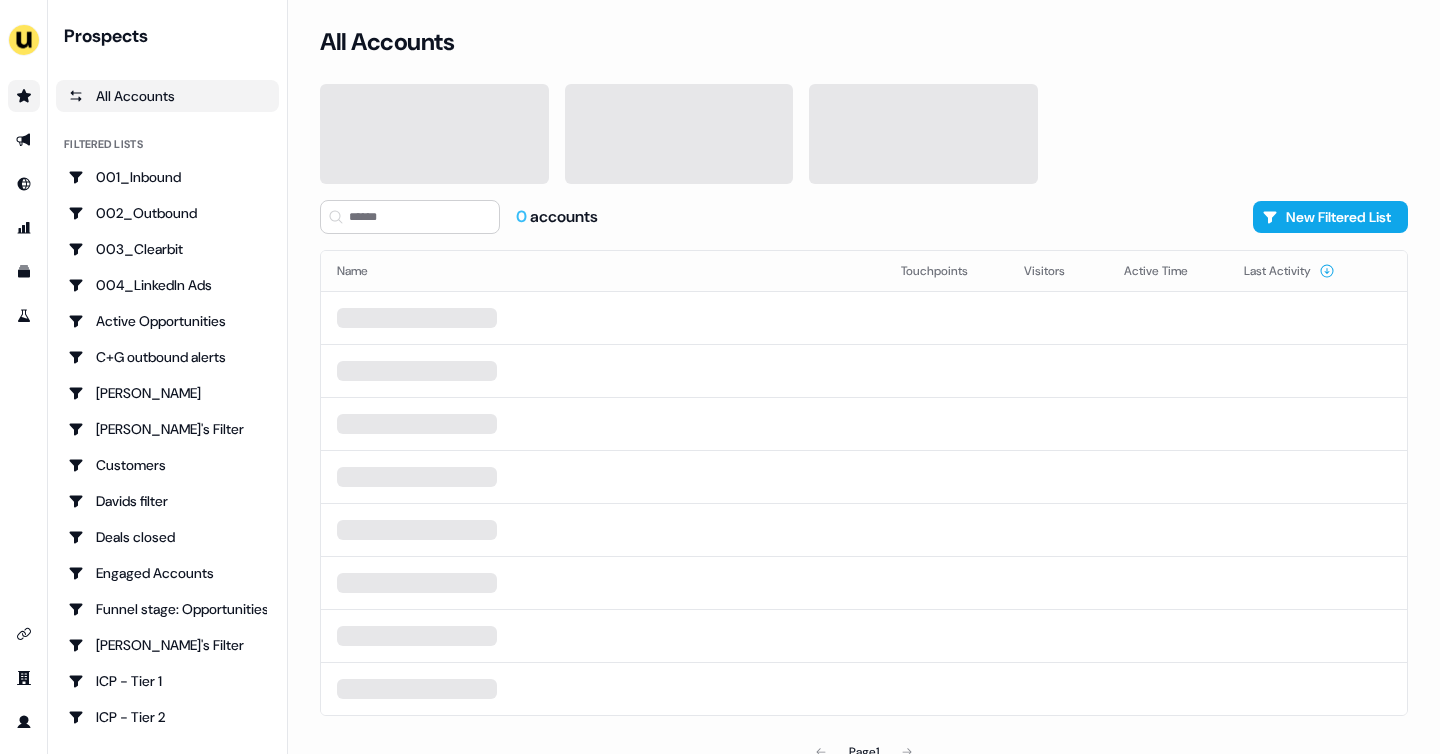 scroll, scrollTop: 0, scrollLeft: 0, axis: both 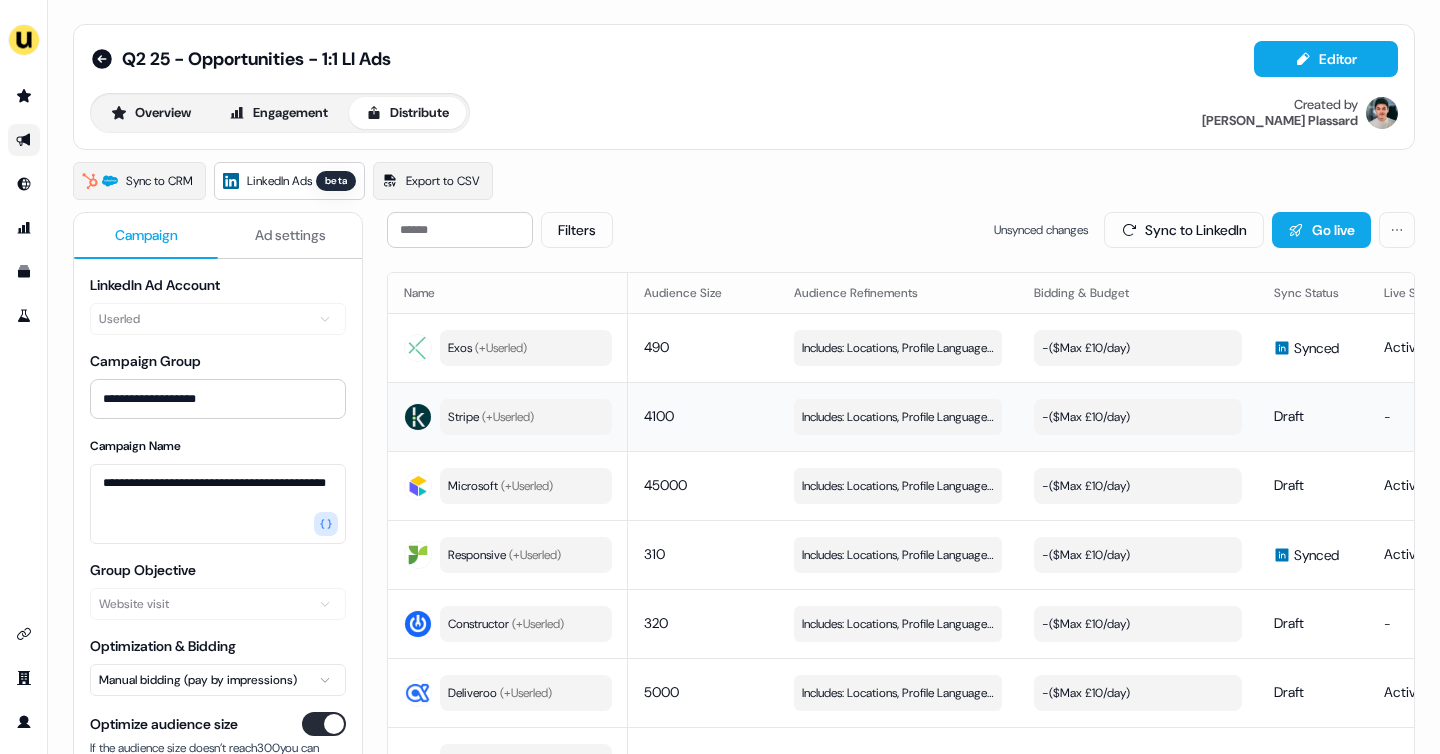 click on "-  ($ Max £10/day )" at bounding box center [1086, 417] 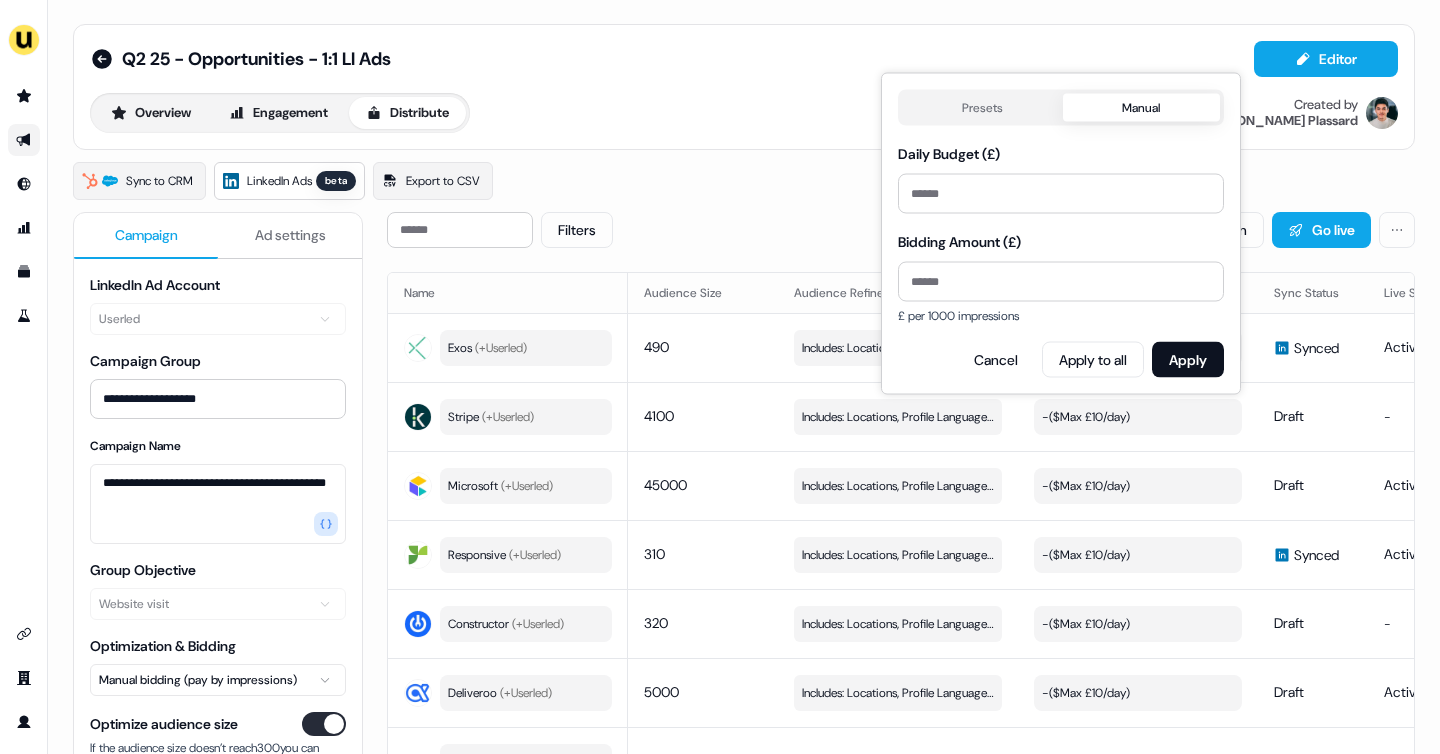 click on "Presets Manual Daily Budget (£) ** Bidding Amount (£) £   per 1000 impressions Cancel Apply to all Apply" at bounding box center (1061, 234) 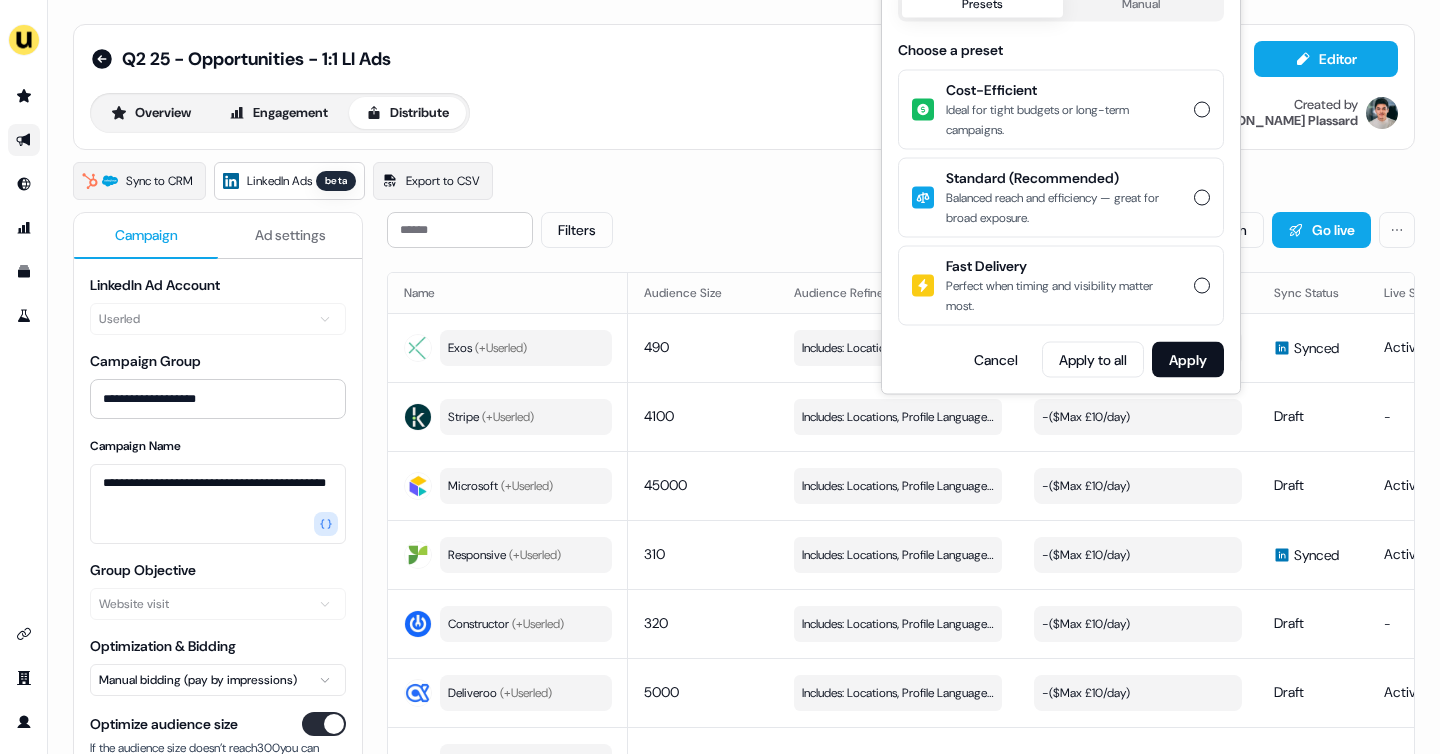 click on "Cost-Efficient Ideal for tight budgets or long-term campaigns." at bounding box center [1202, 110] 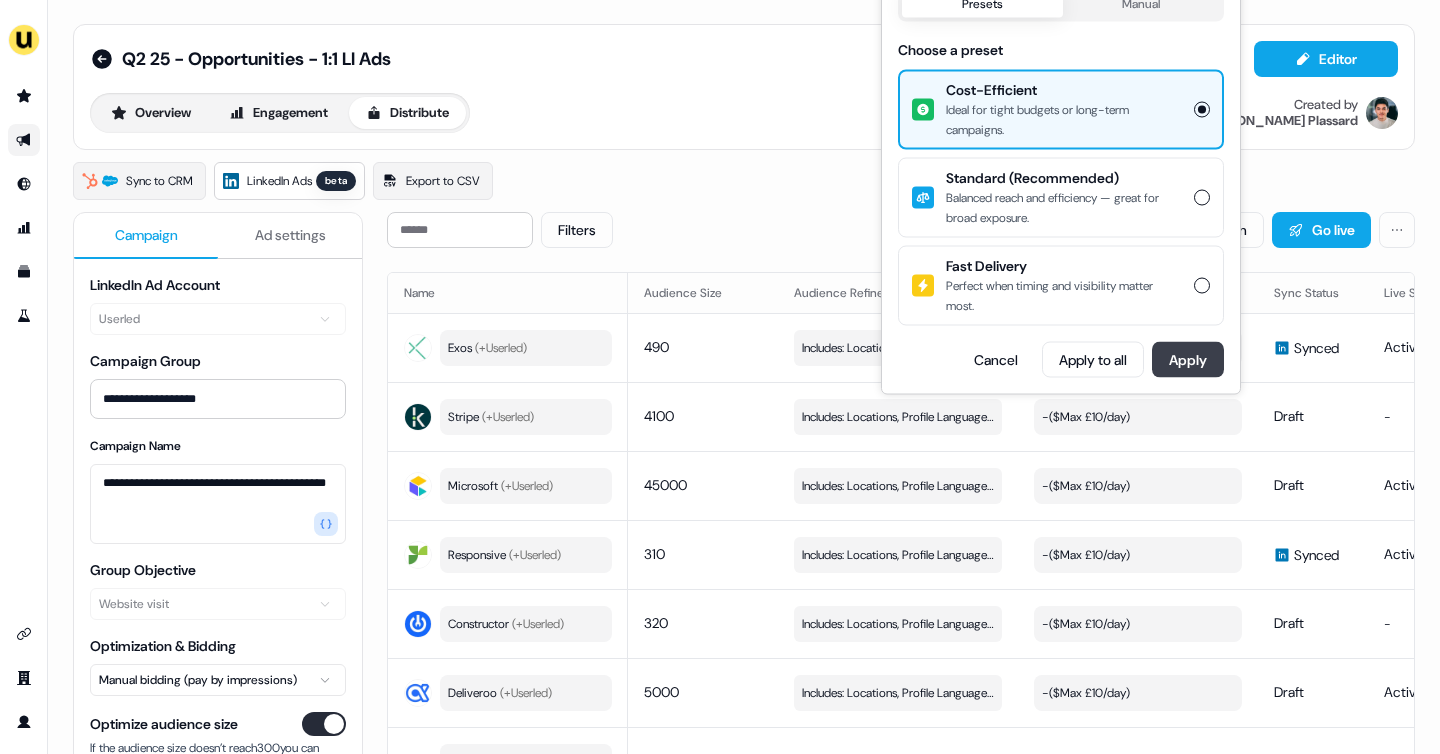 click on "Apply" at bounding box center (1188, 360) 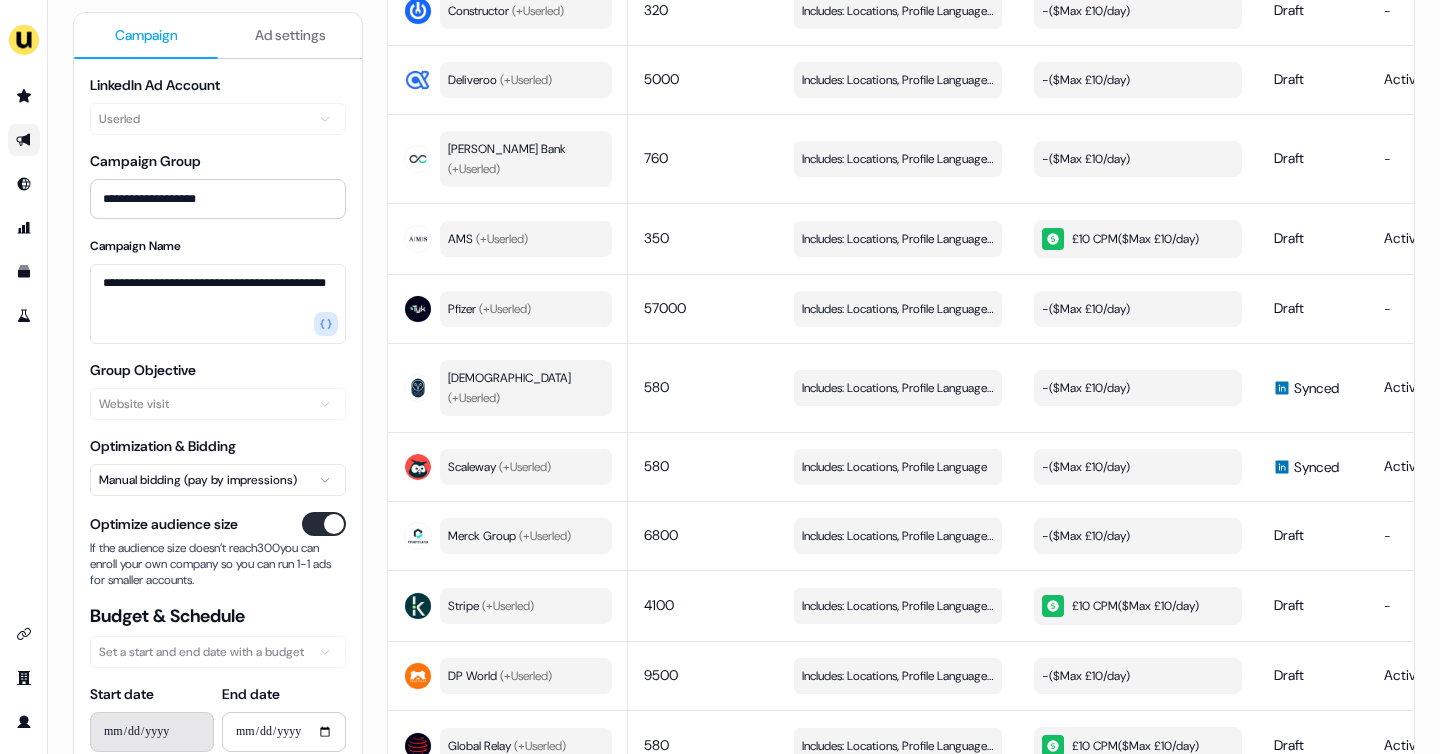 scroll, scrollTop: 444, scrollLeft: 0, axis: vertical 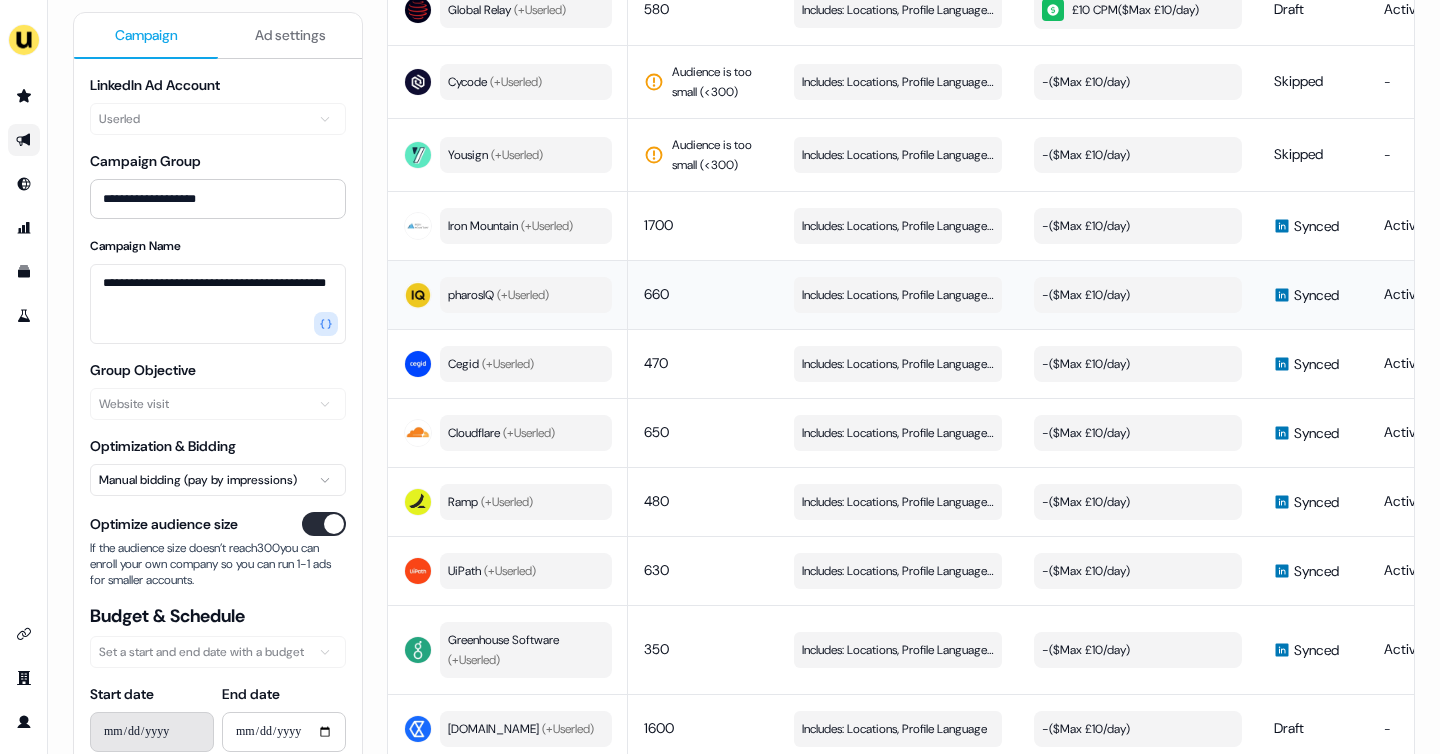 click on "-  ($ Max £10/day )" at bounding box center [1086, 295] 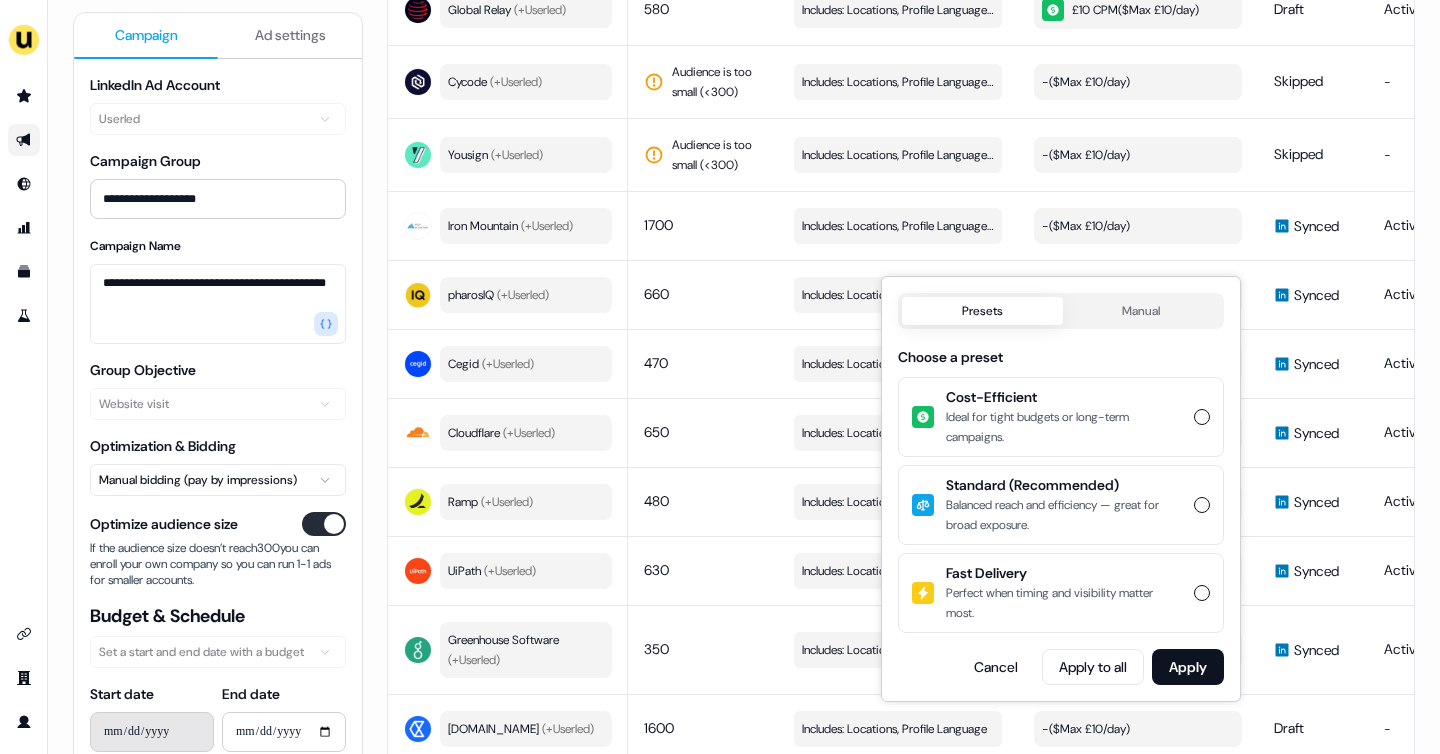 click on "Ideal for tight budgets or long-term campaigns." at bounding box center [1064, 427] 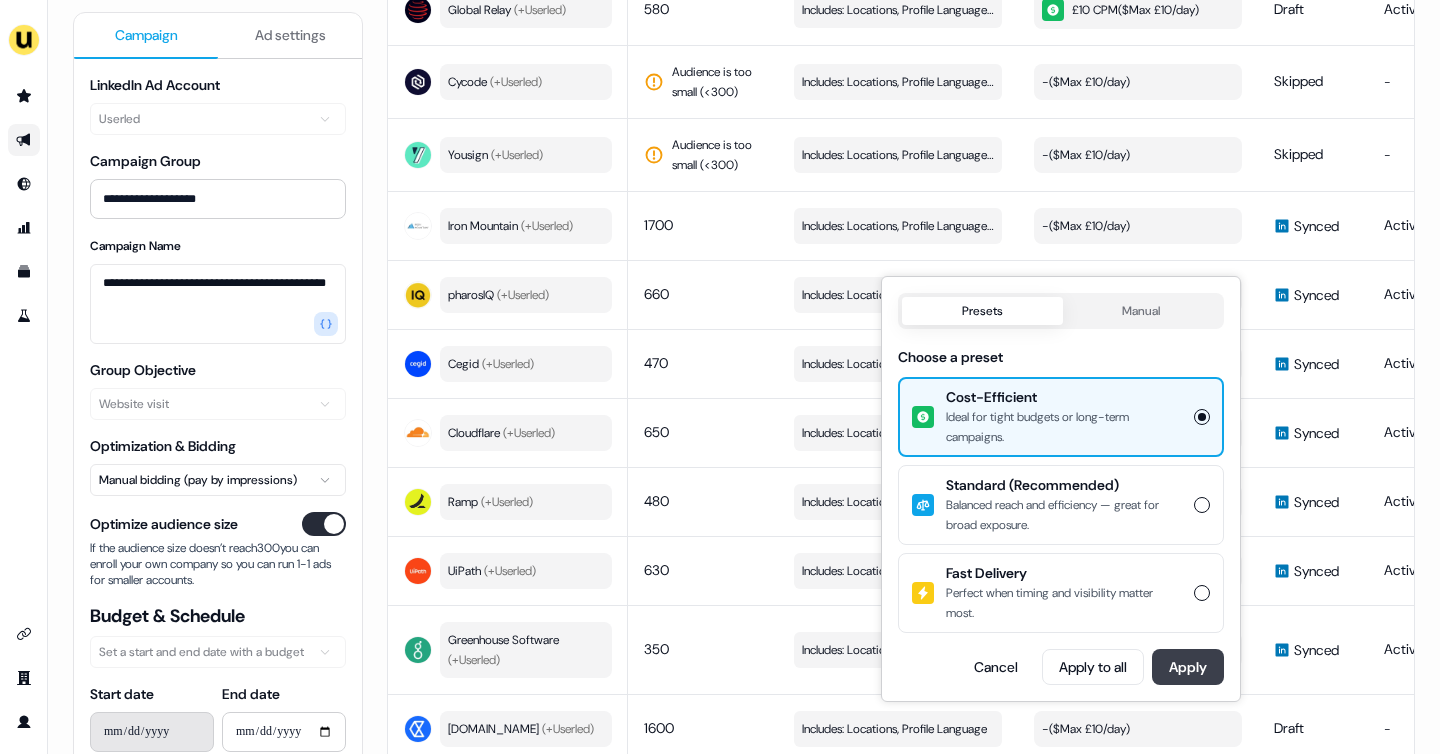 click on "Apply" at bounding box center [1188, 667] 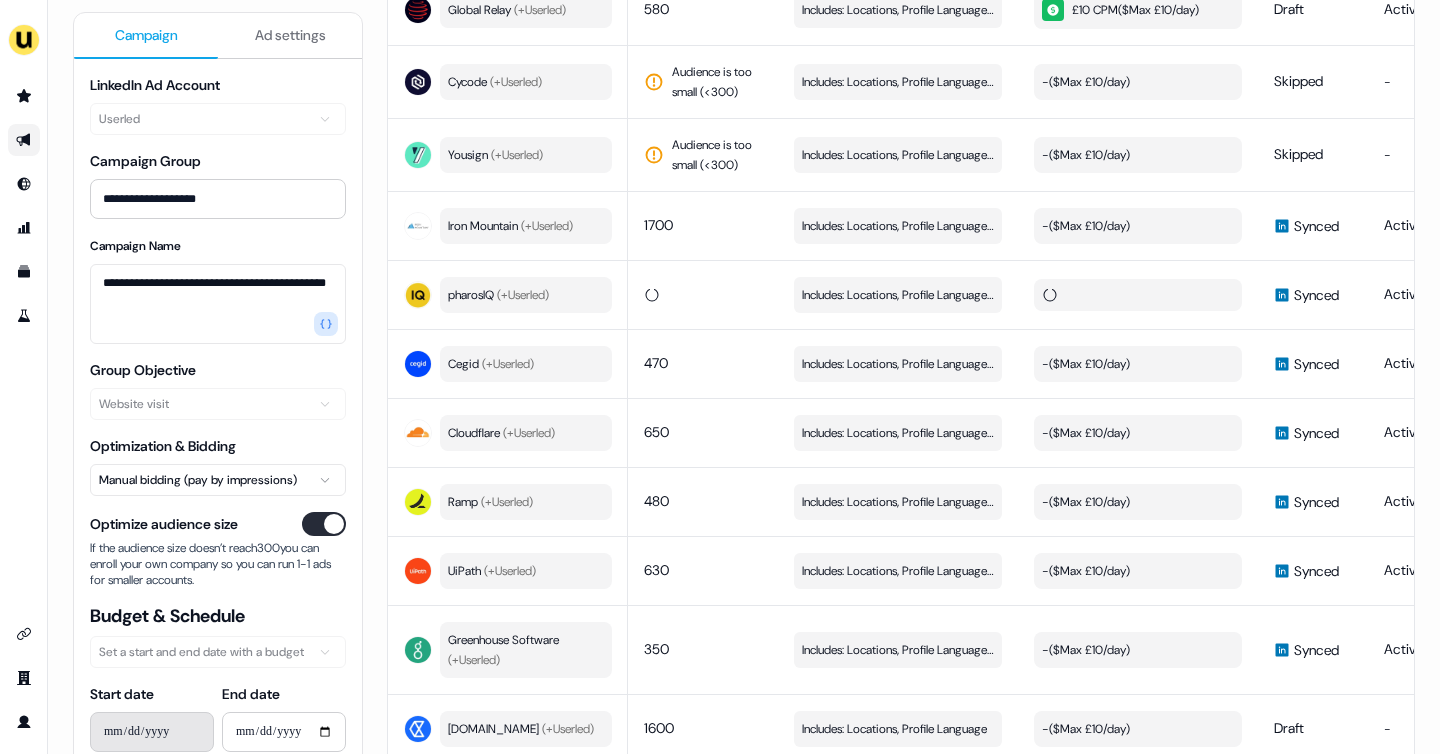 click on "Ad settings" at bounding box center (290, 35) 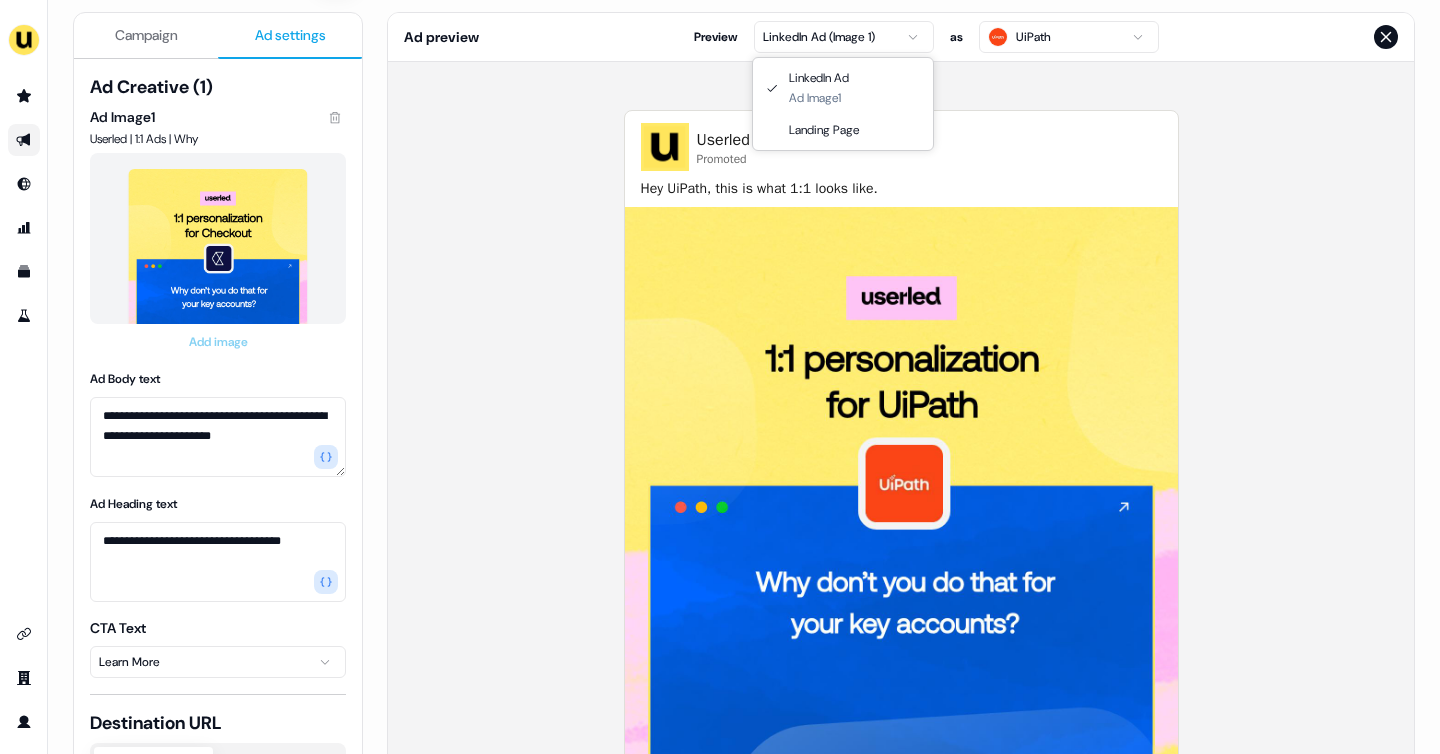click on "**********" at bounding box center [720, 377] 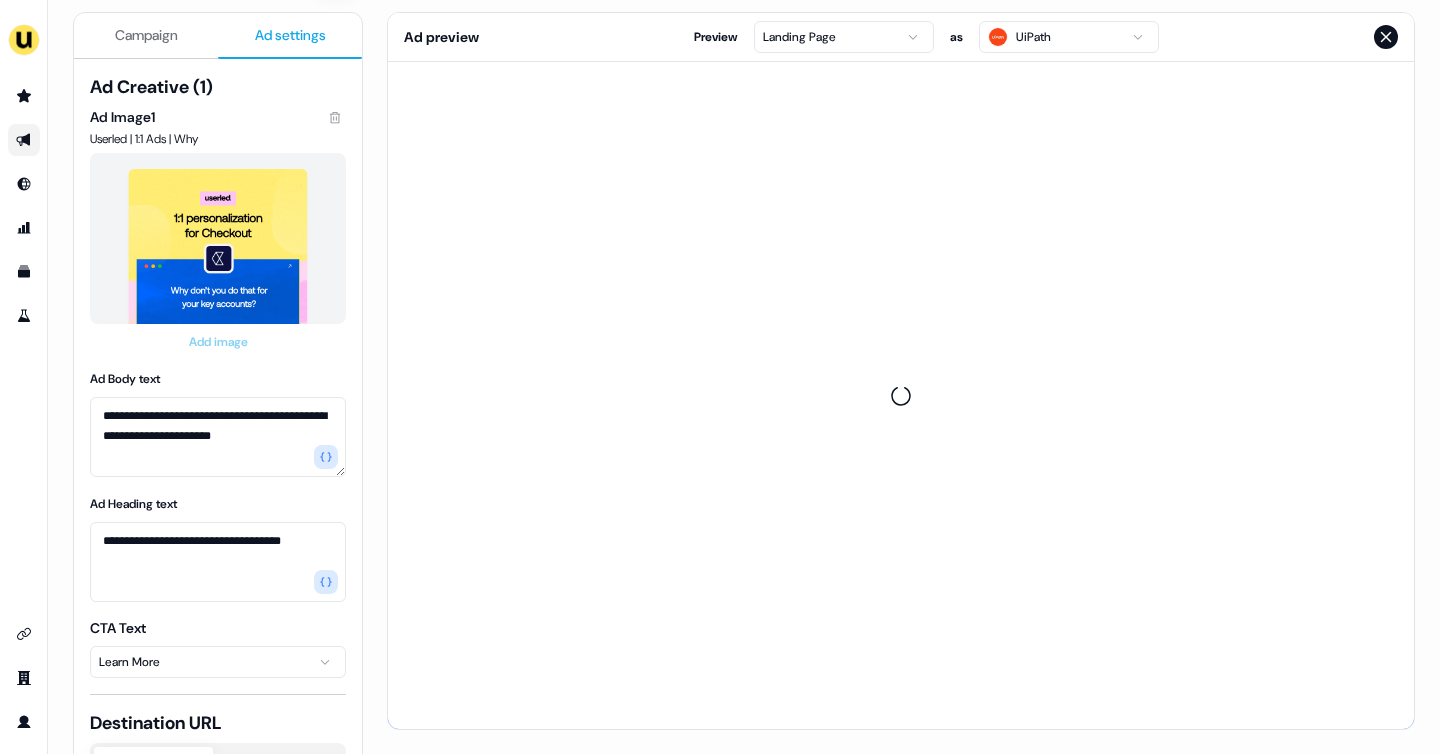 scroll, scrollTop: 0, scrollLeft: 0, axis: both 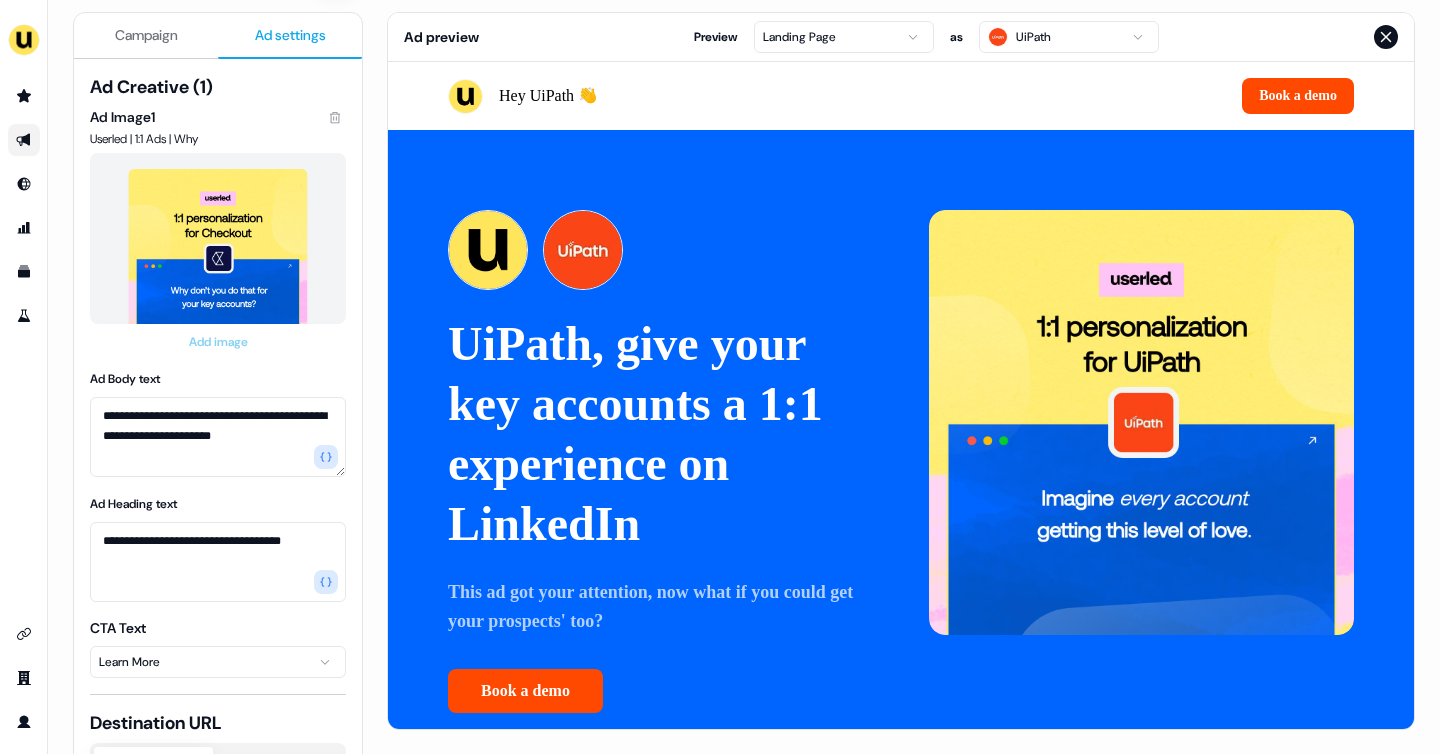 click on "**********" at bounding box center [720, 377] 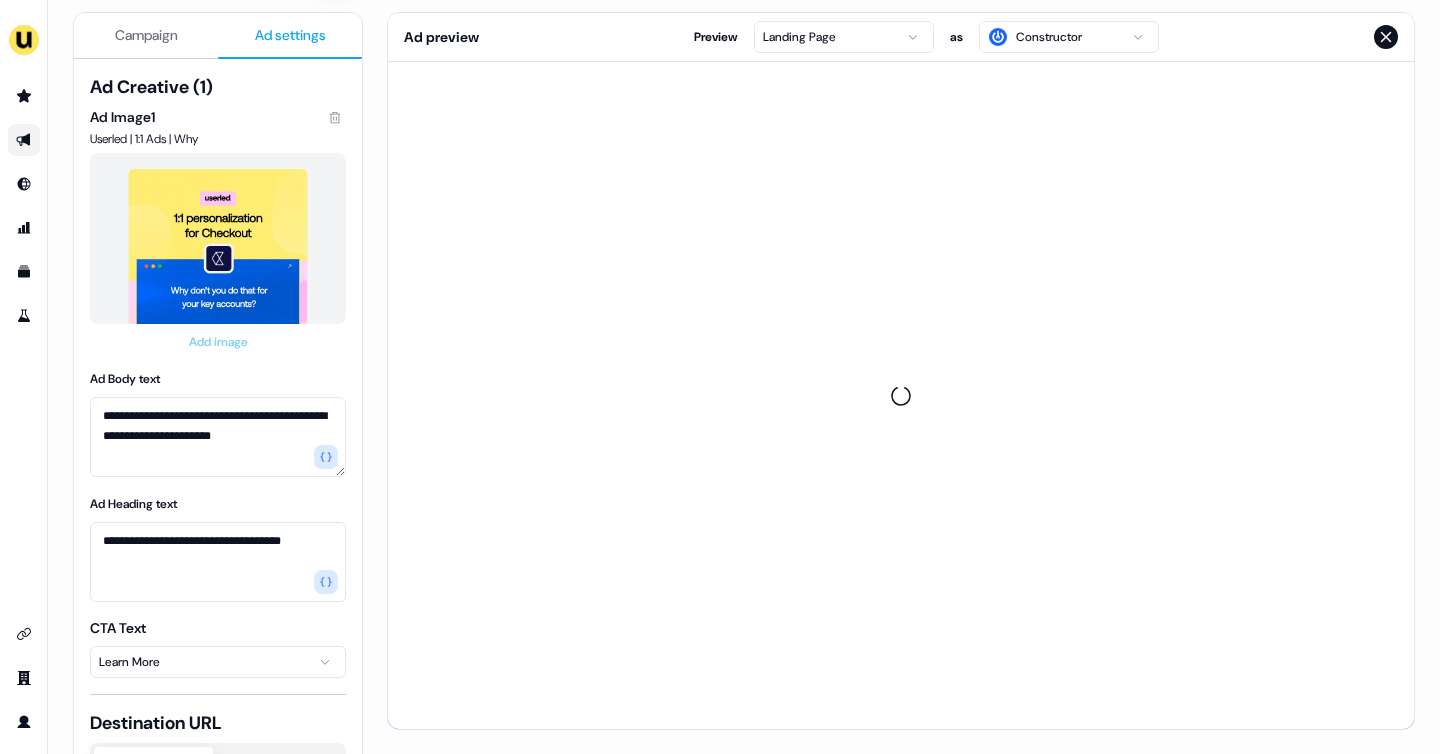 scroll, scrollTop: 0, scrollLeft: 0, axis: both 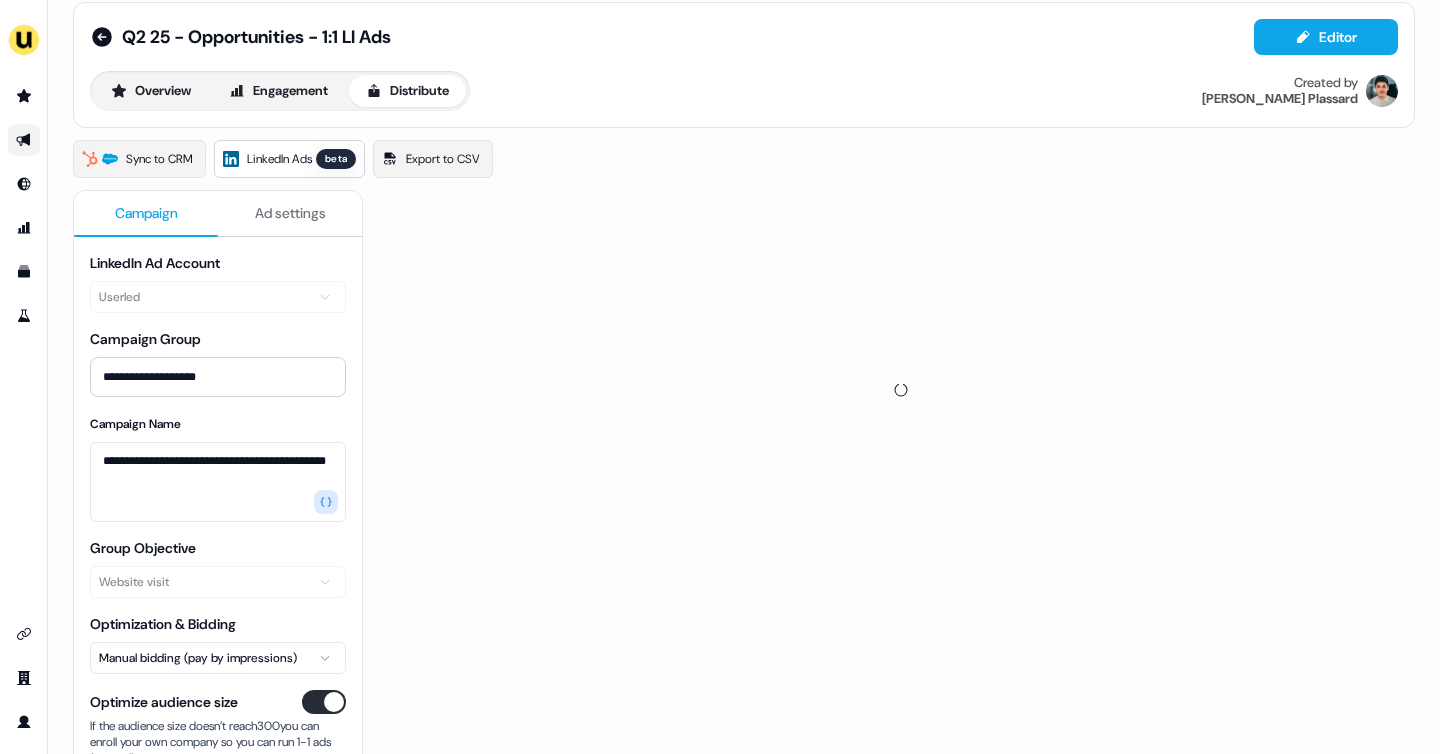 click on "Campaign" at bounding box center (146, 213) 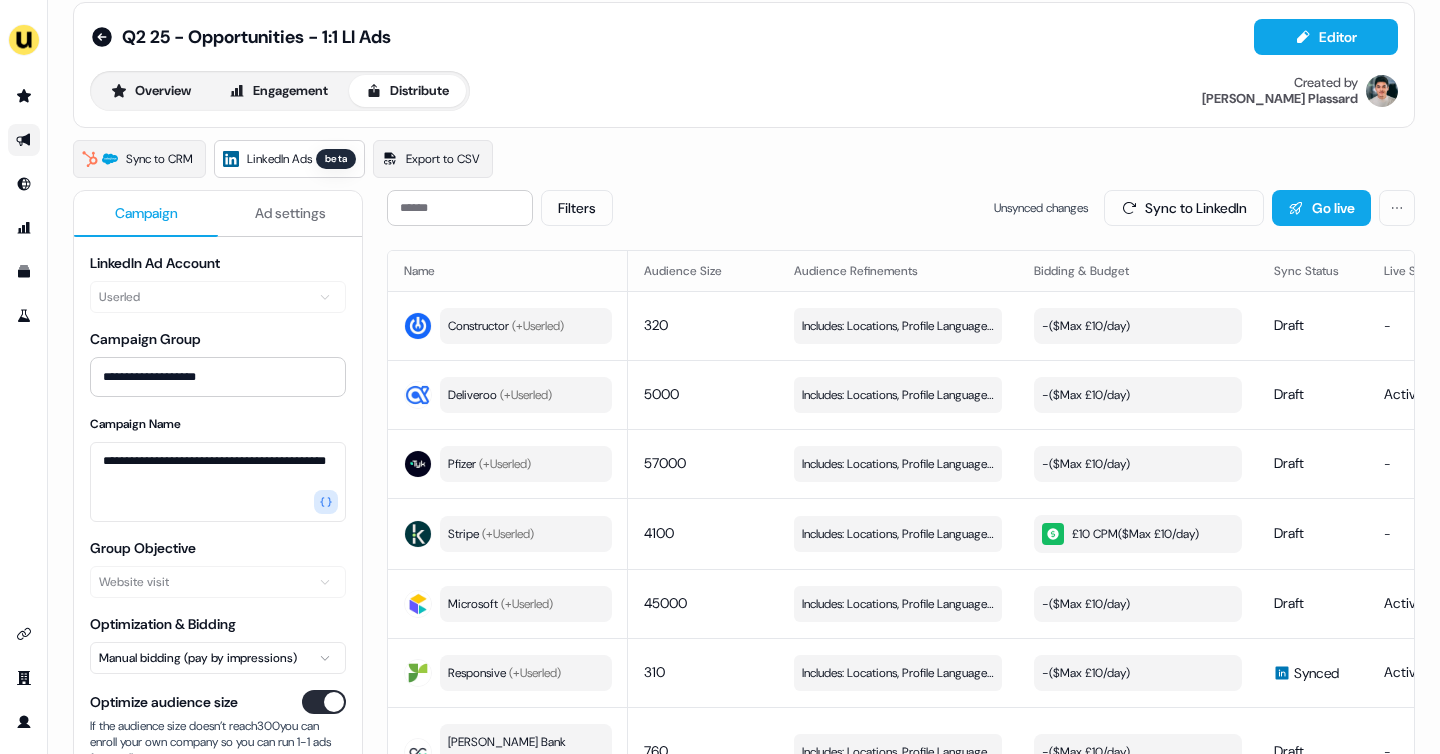 scroll, scrollTop: 122, scrollLeft: 0, axis: vertical 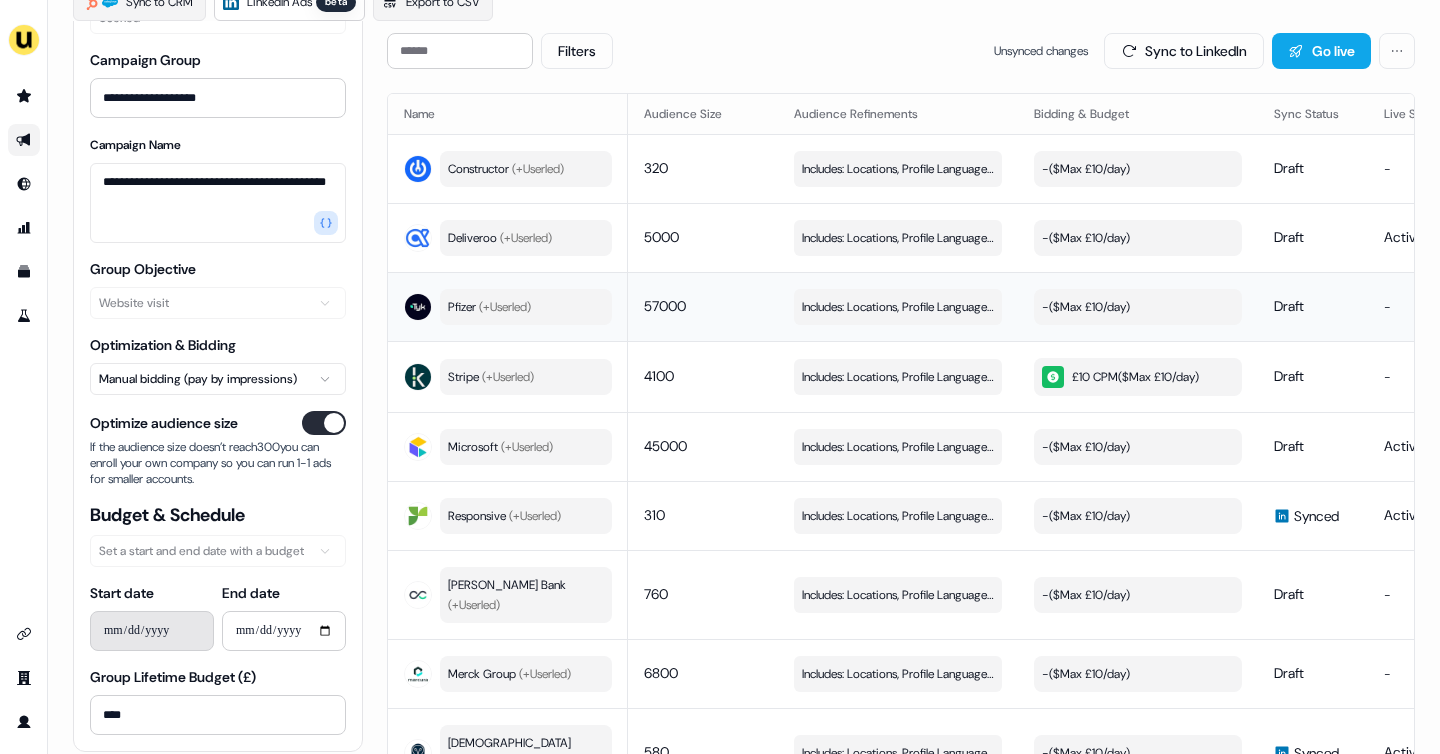 click on "-  ($ Max £10/day )" at bounding box center (1086, 307) 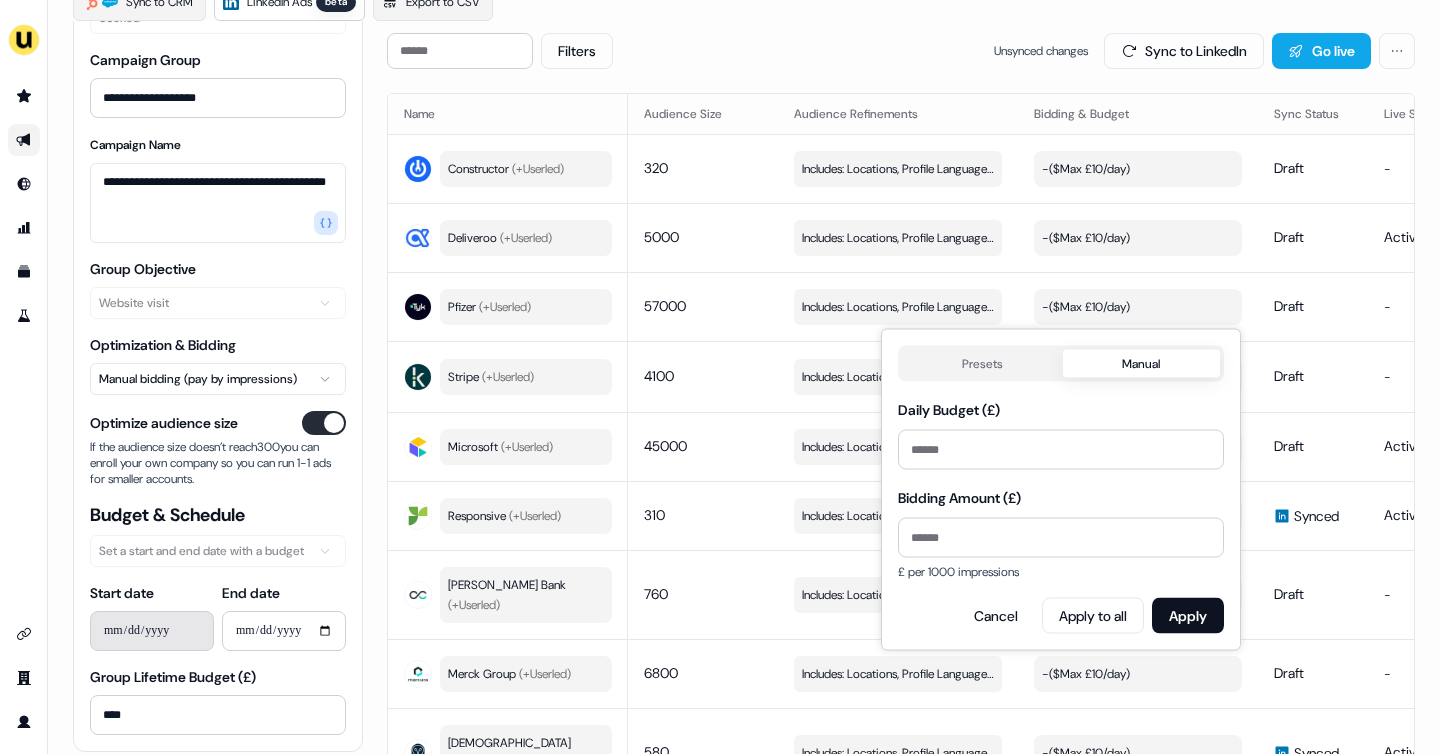 click on "Presets" at bounding box center [982, 364] 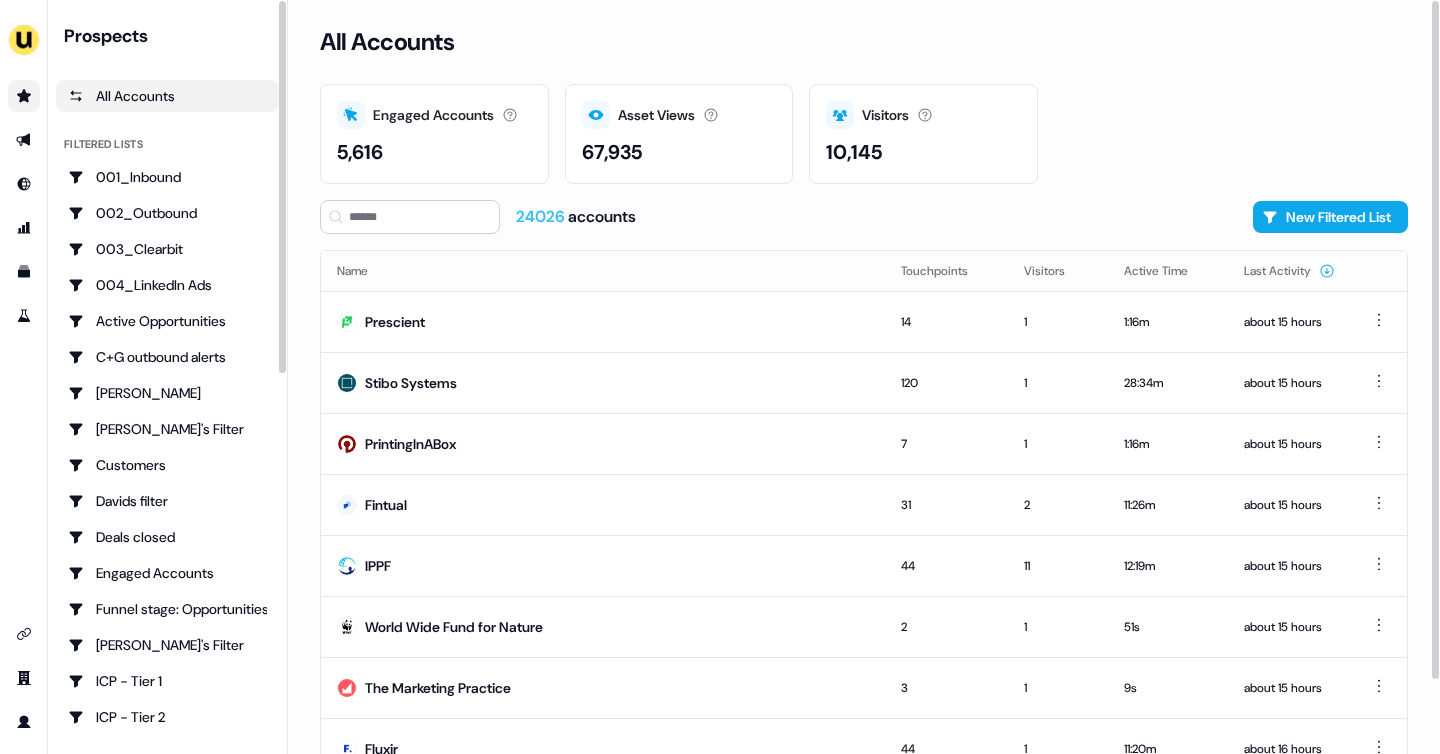 scroll, scrollTop: 0, scrollLeft: 0, axis: both 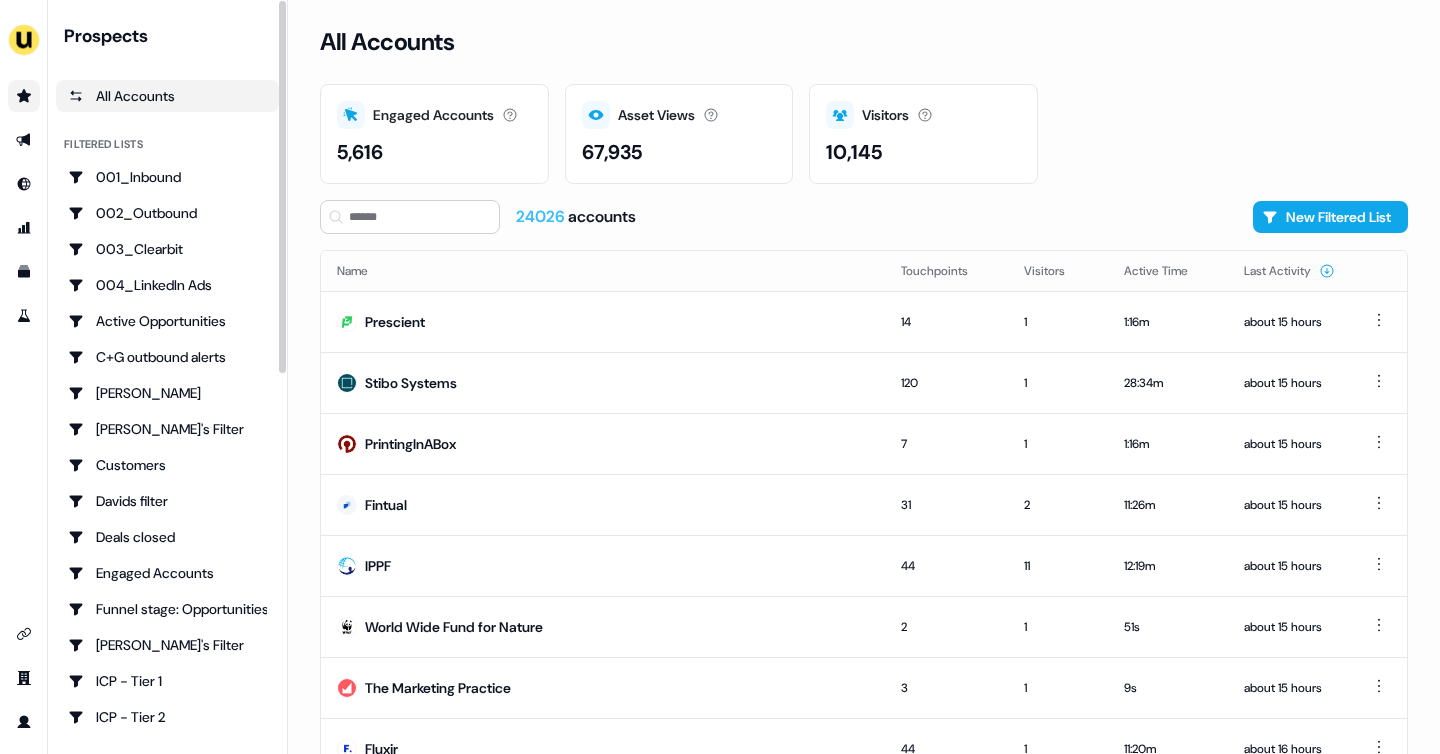 click on "All Accounts" at bounding box center [167, 96] 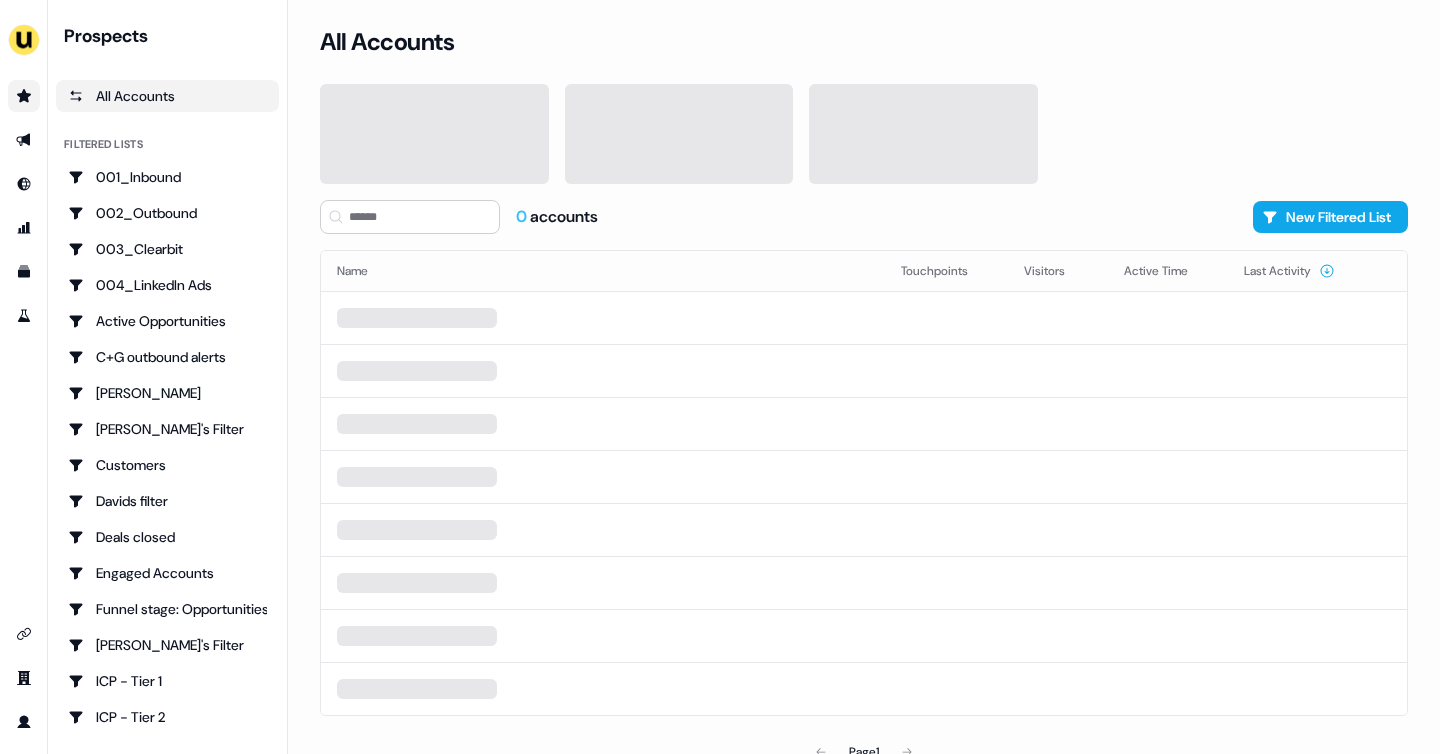 scroll, scrollTop: 0, scrollLeft: 0, axis: both 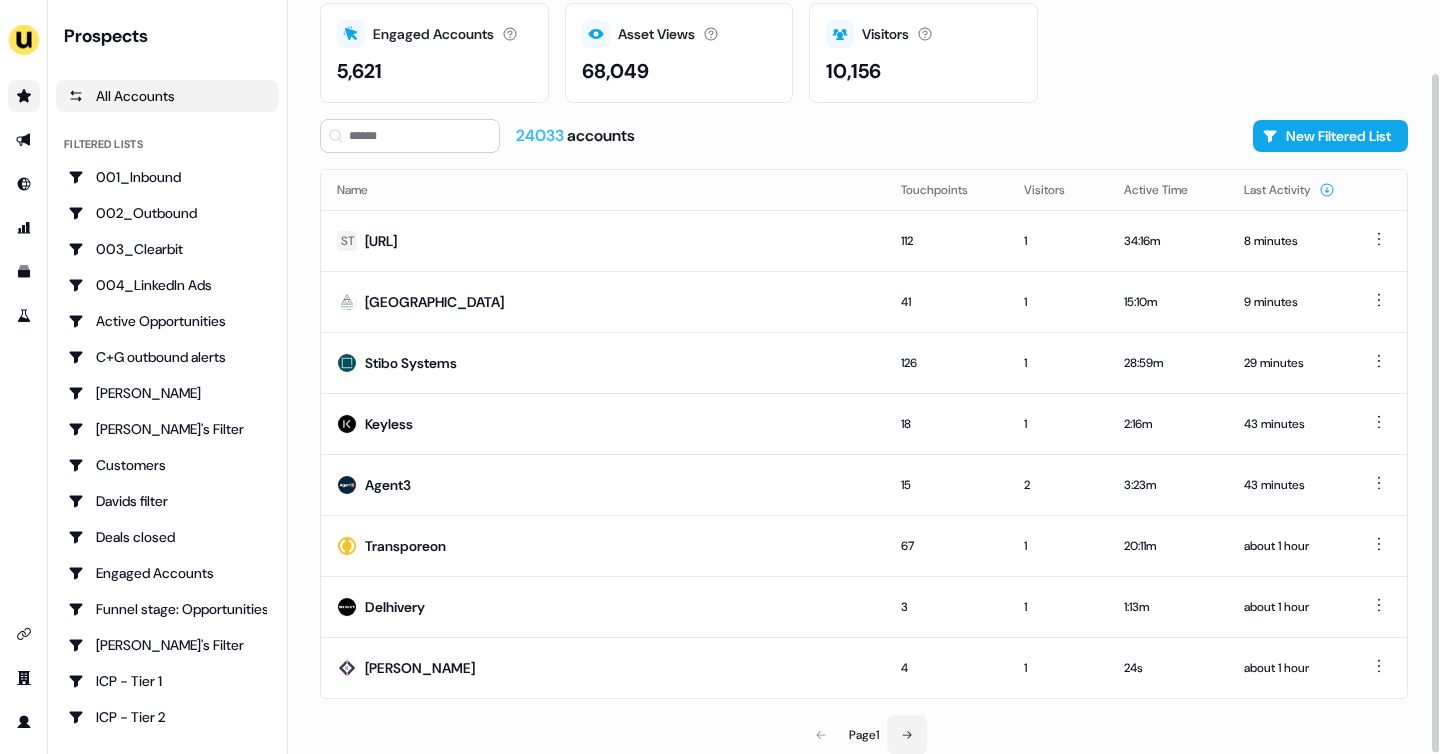 click at bounding box center [907, 735] 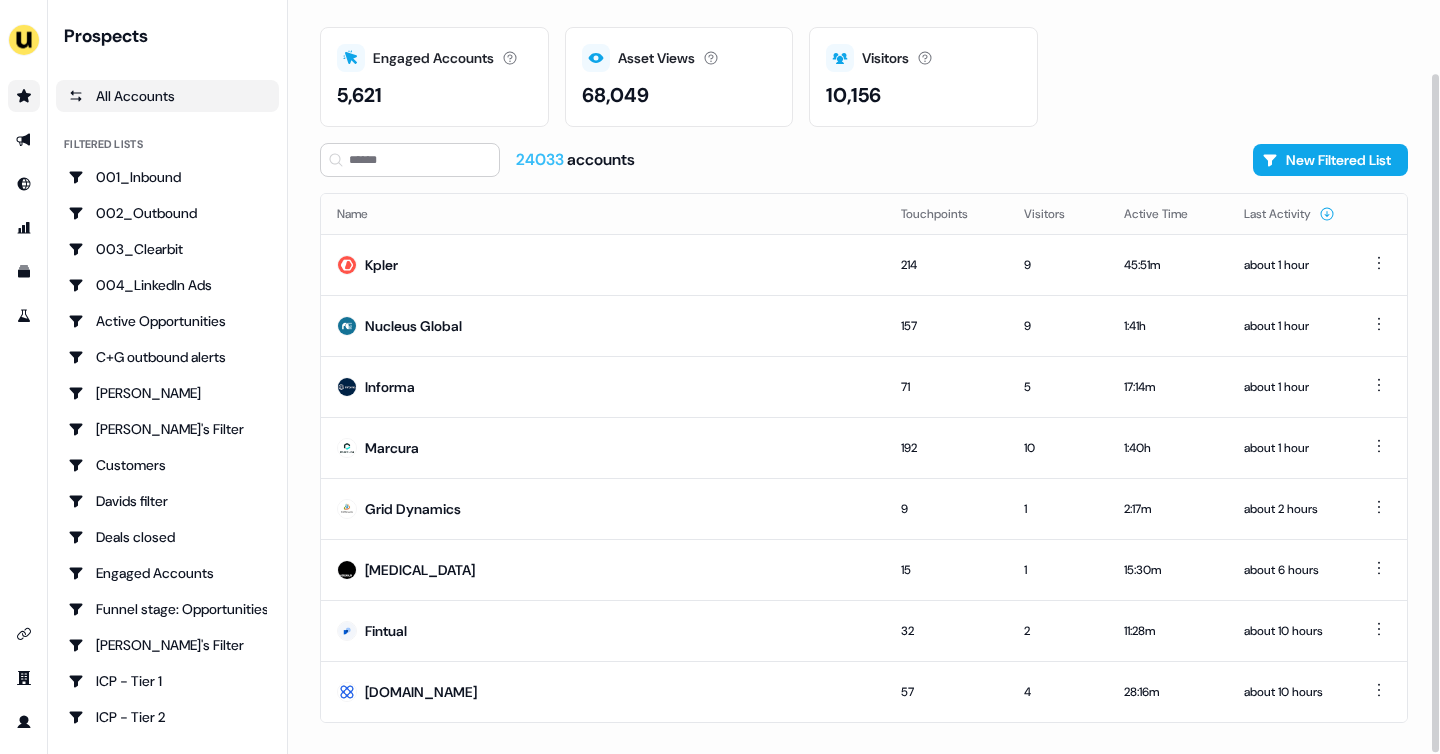 scroll, scrollTop: 81, scrollLeft: 0, axis: vertical 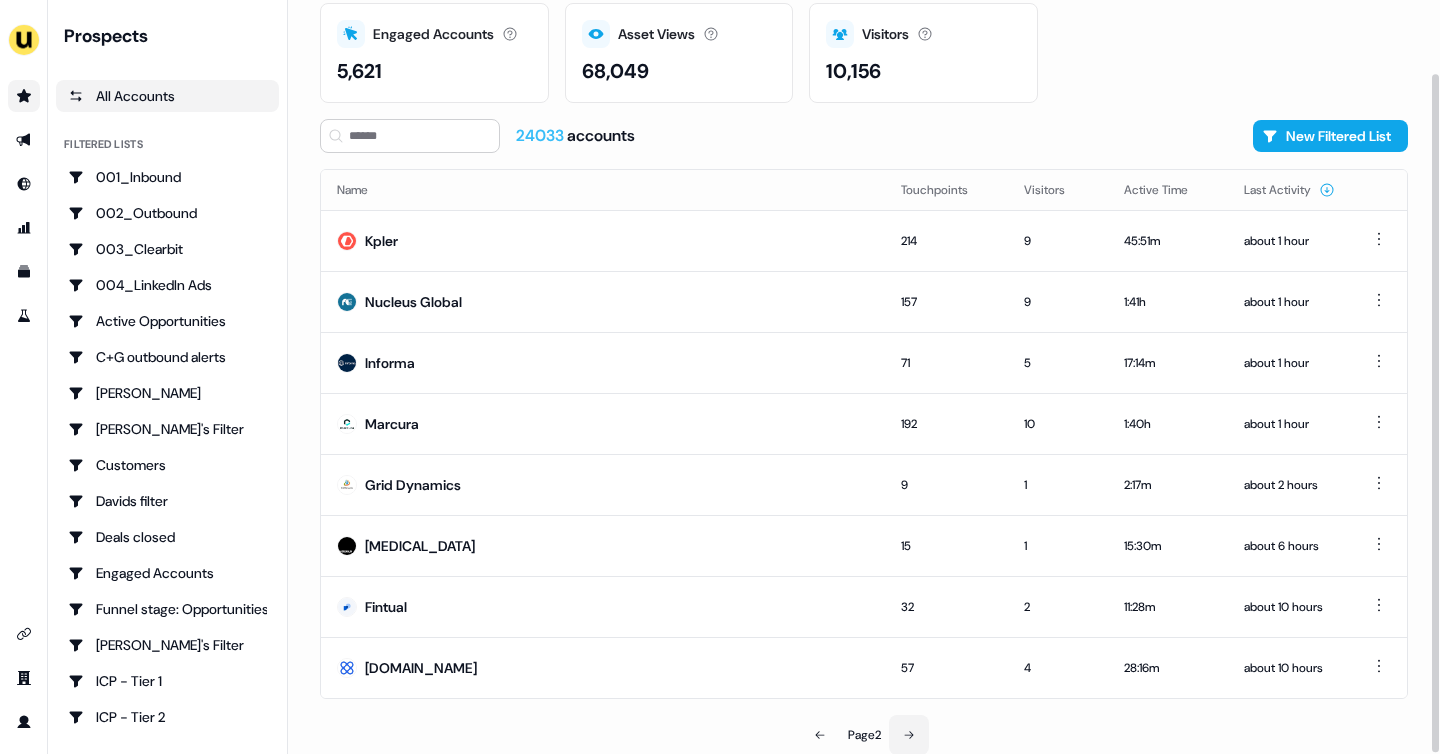 click 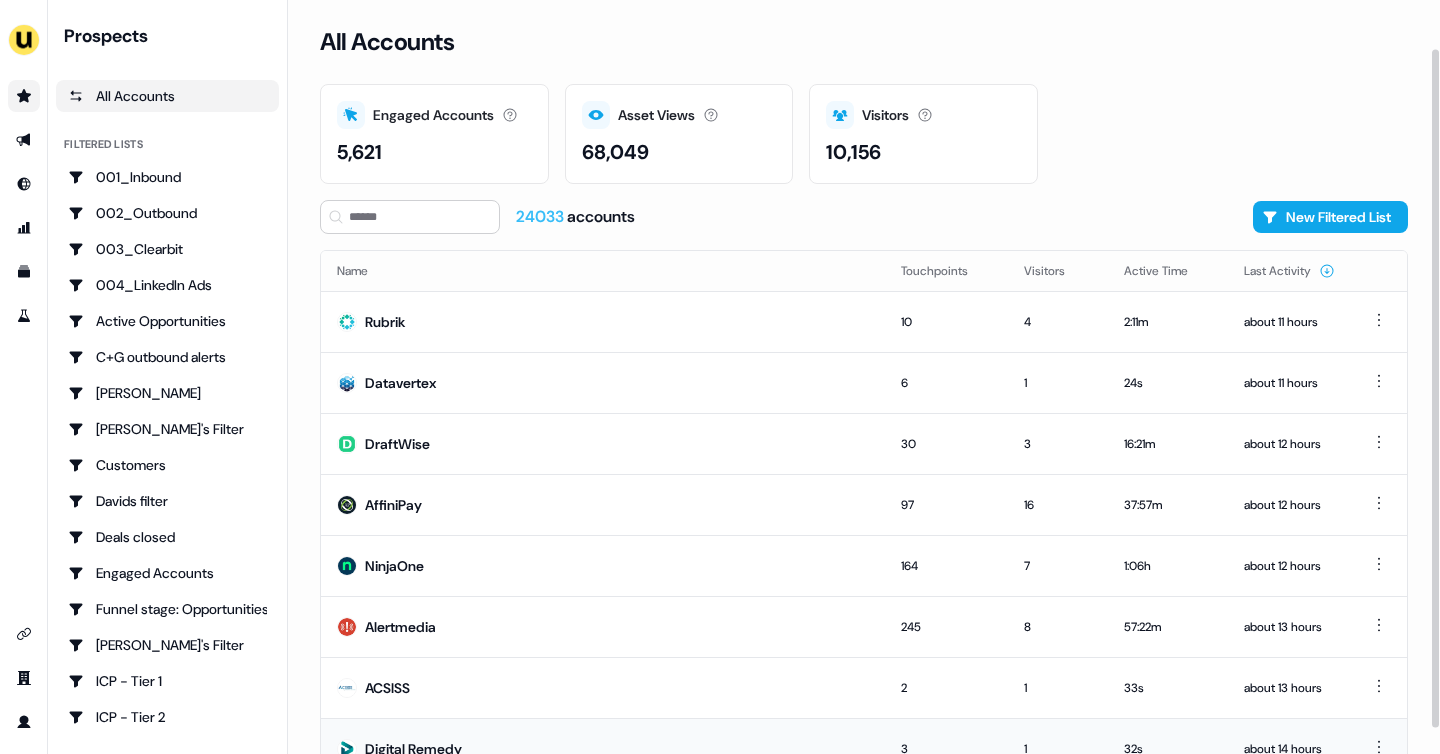 scroll, scrollTop: 81, scrollLeft: 0, axis: vertical 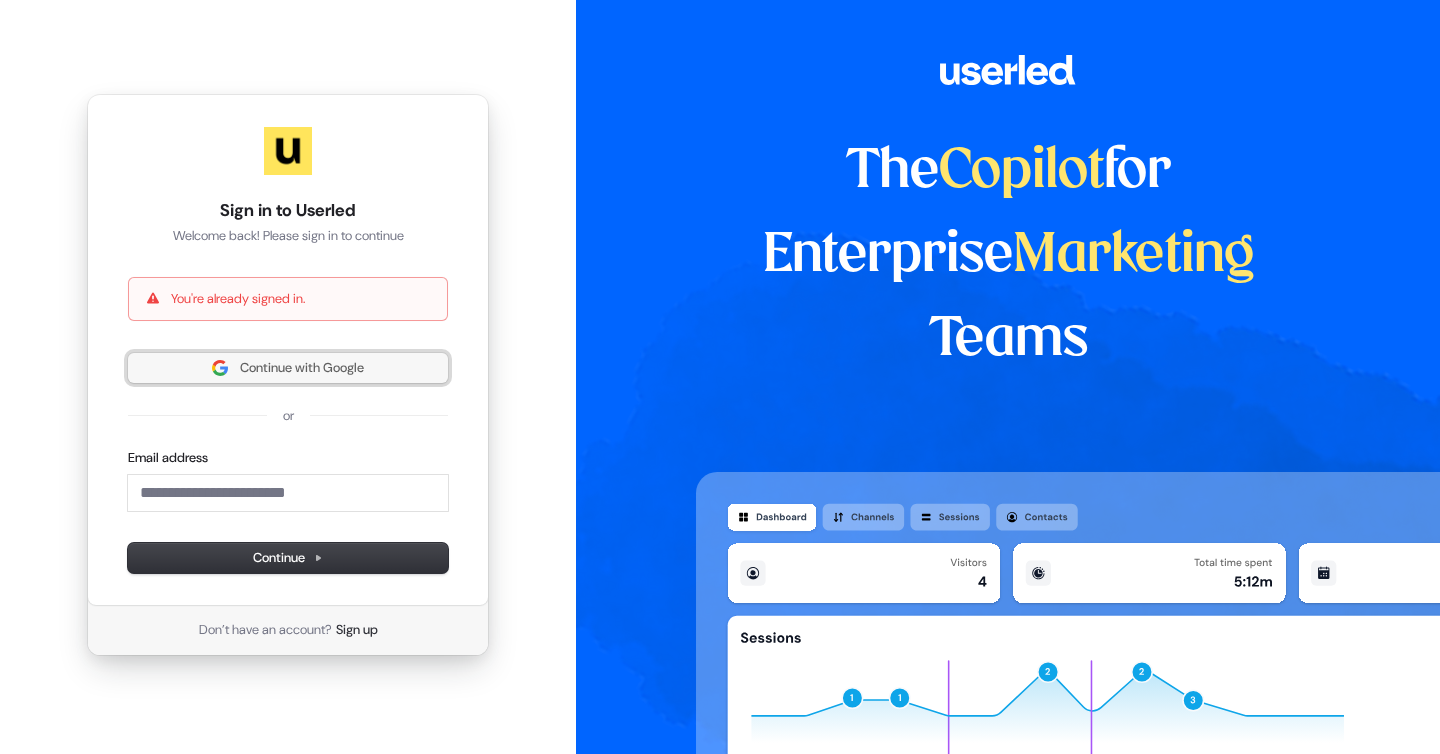 click on "Continue with Google" at bounding box center [302, 368] 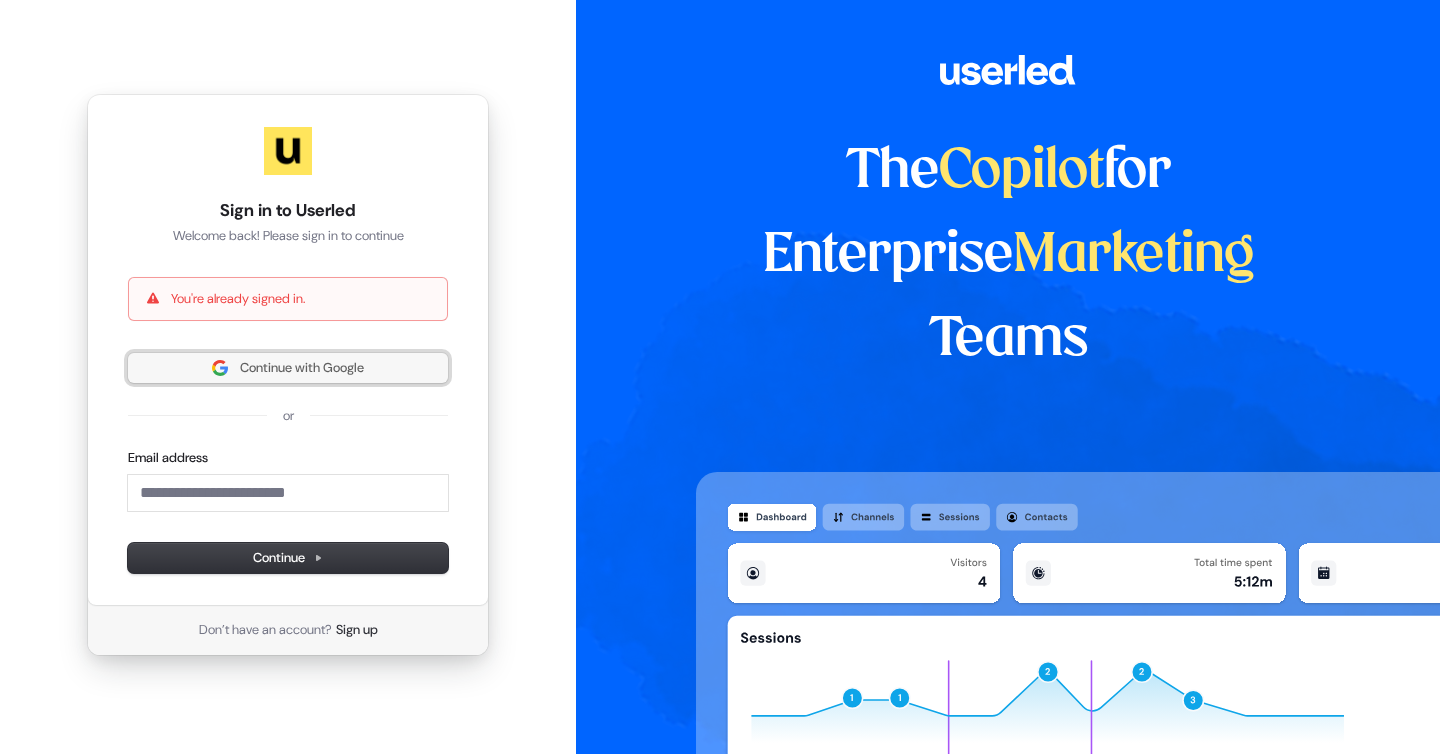 click on "Continue with Google" at bounding box center (302, 368) 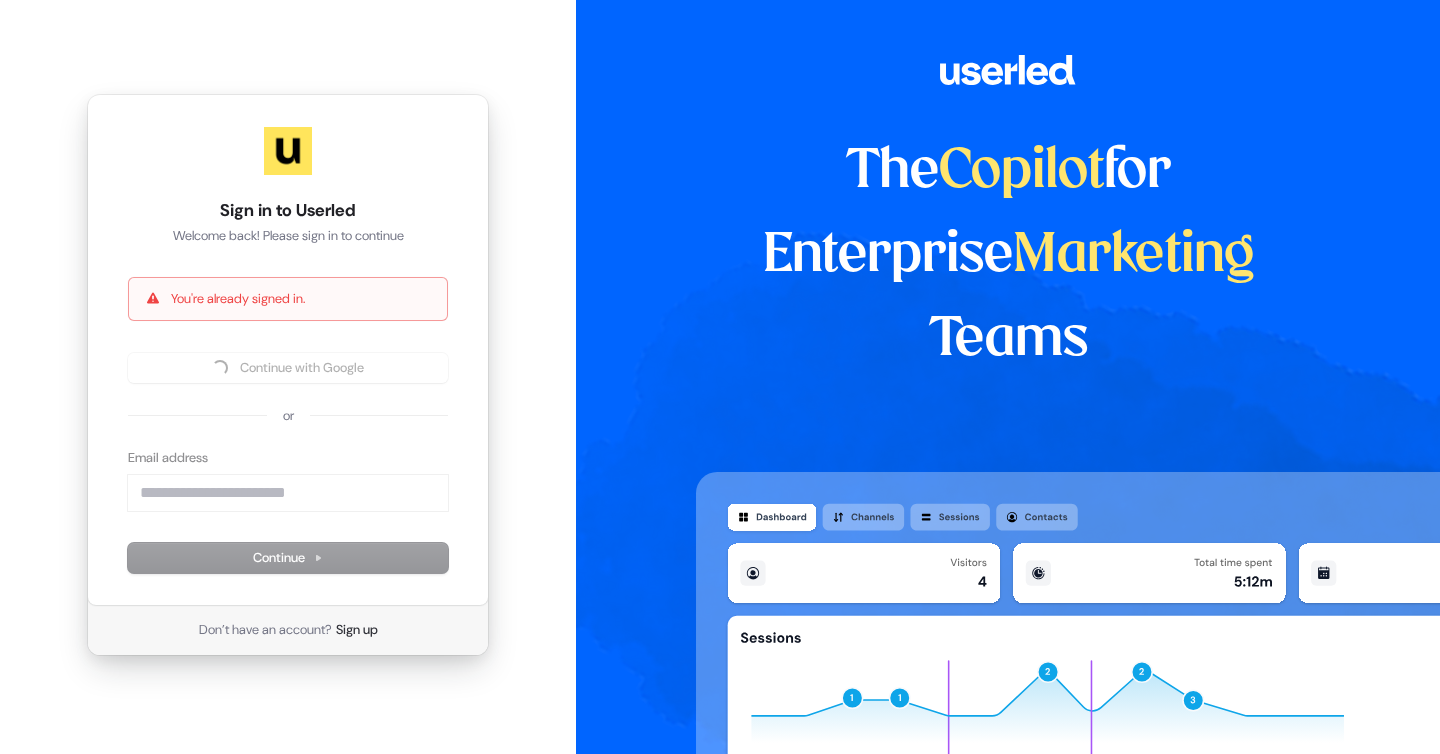 type 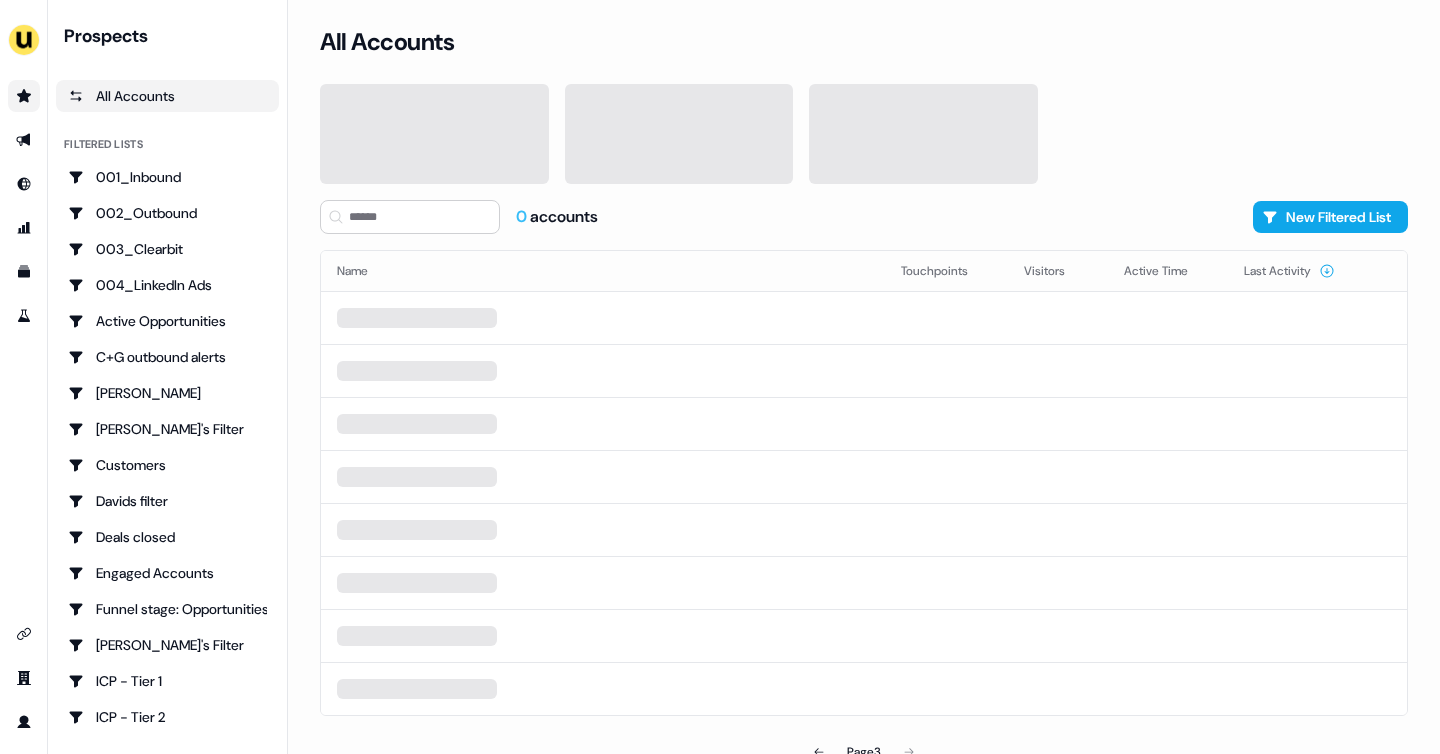 scroll, scrollTop: 0, scrollLeft: 0, axis: both 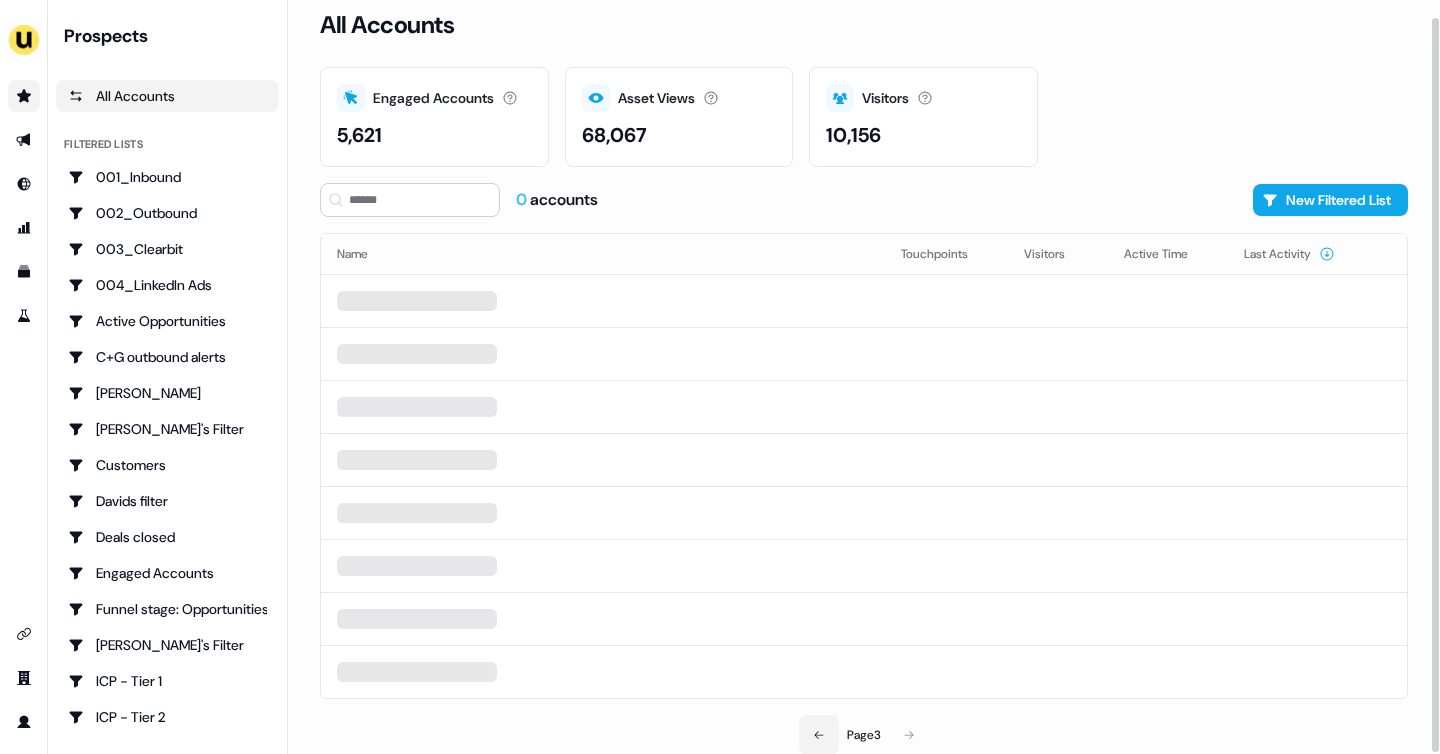 click 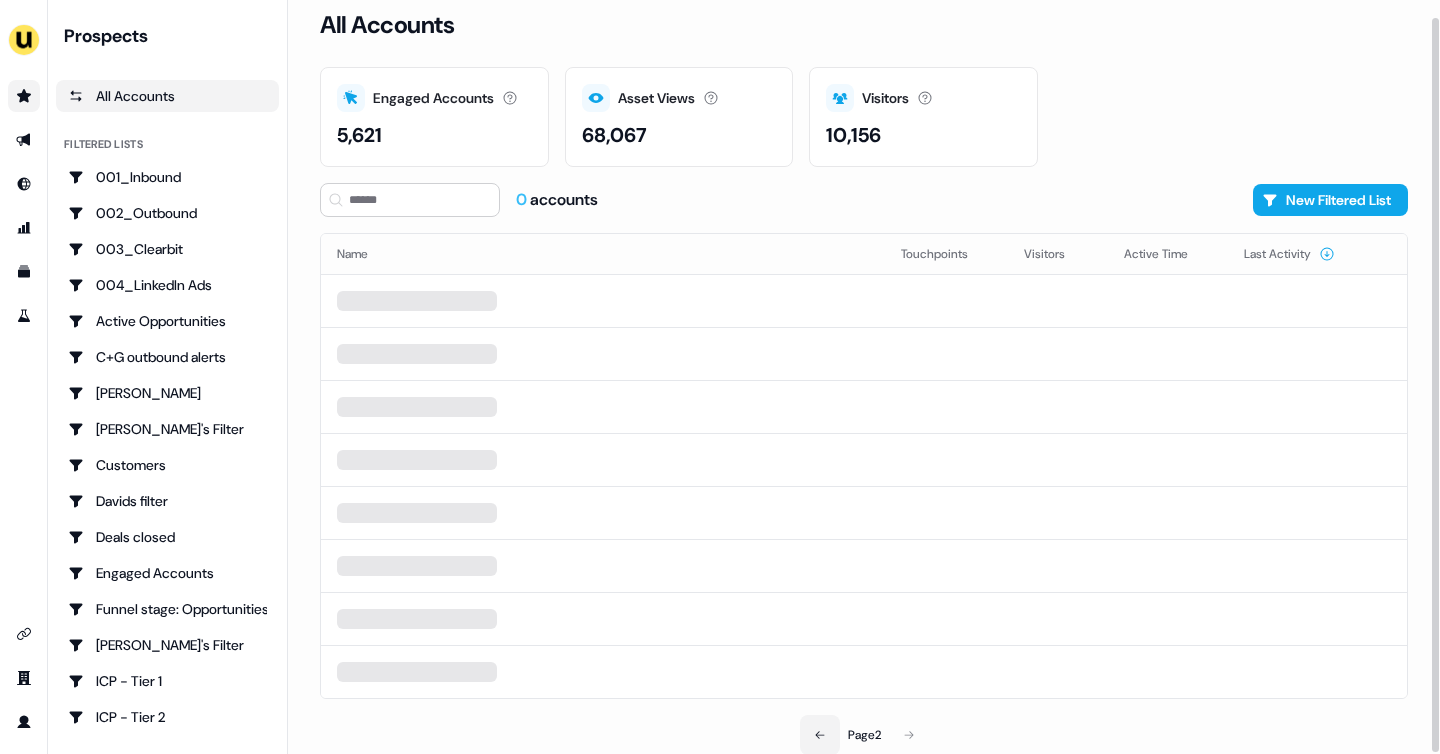 click 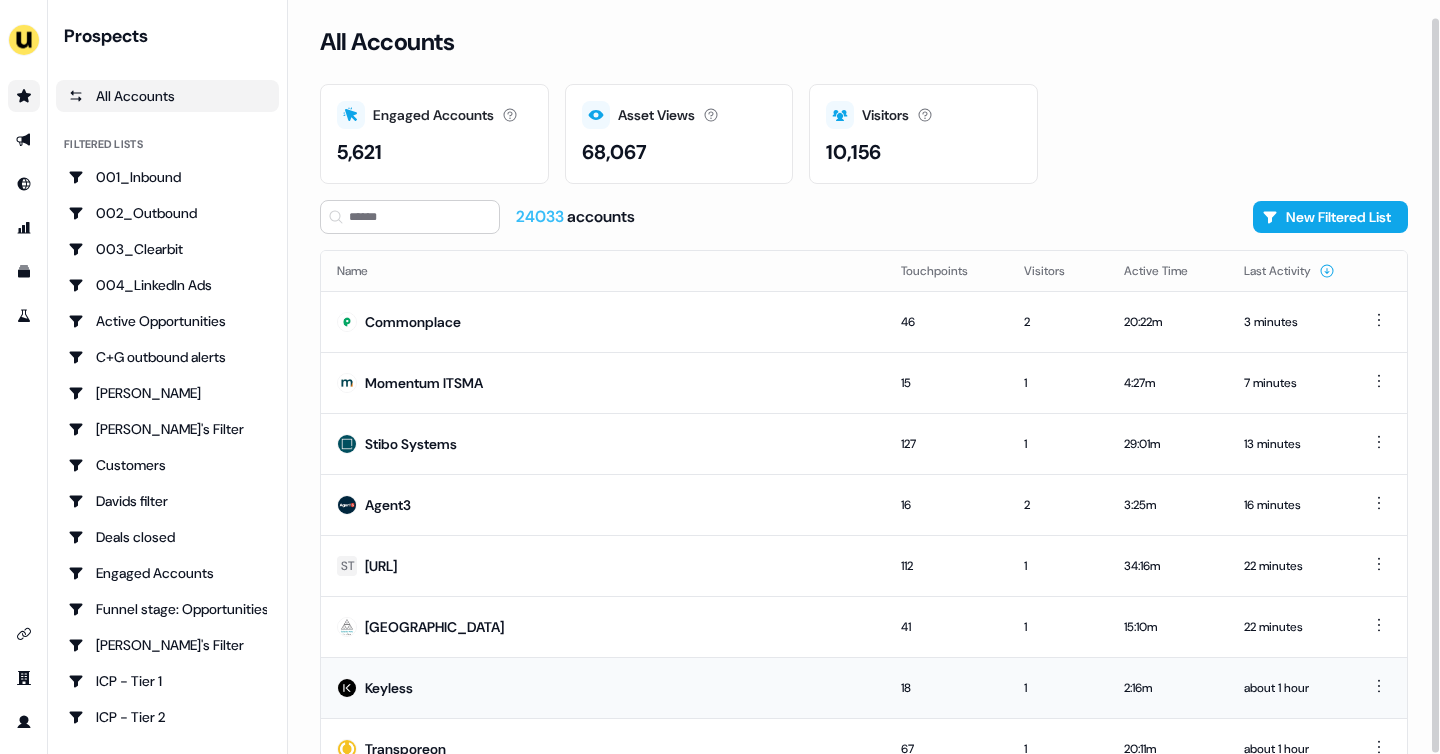 scroll, scrollTop: 81, scrollLeft: 0, axis: vertical 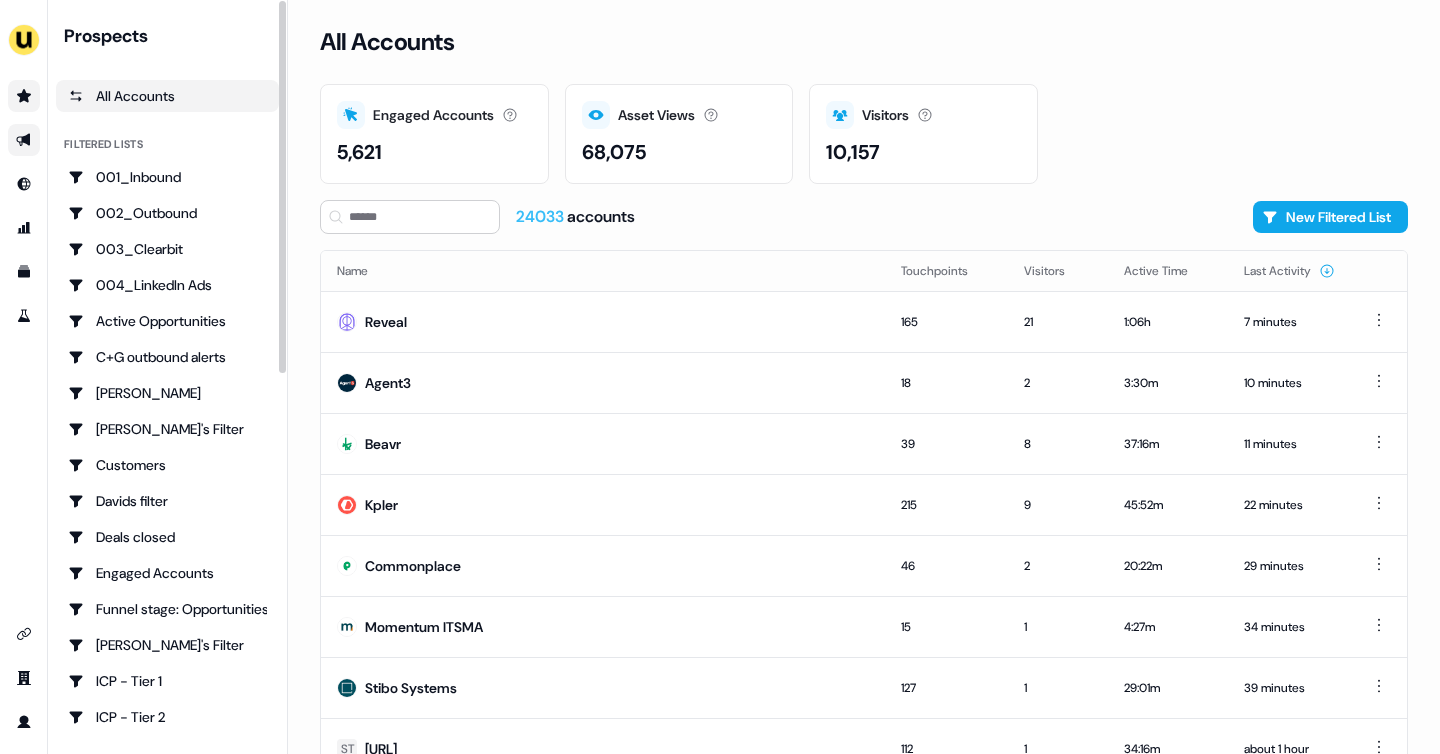 click at bounding box center [24, 140] 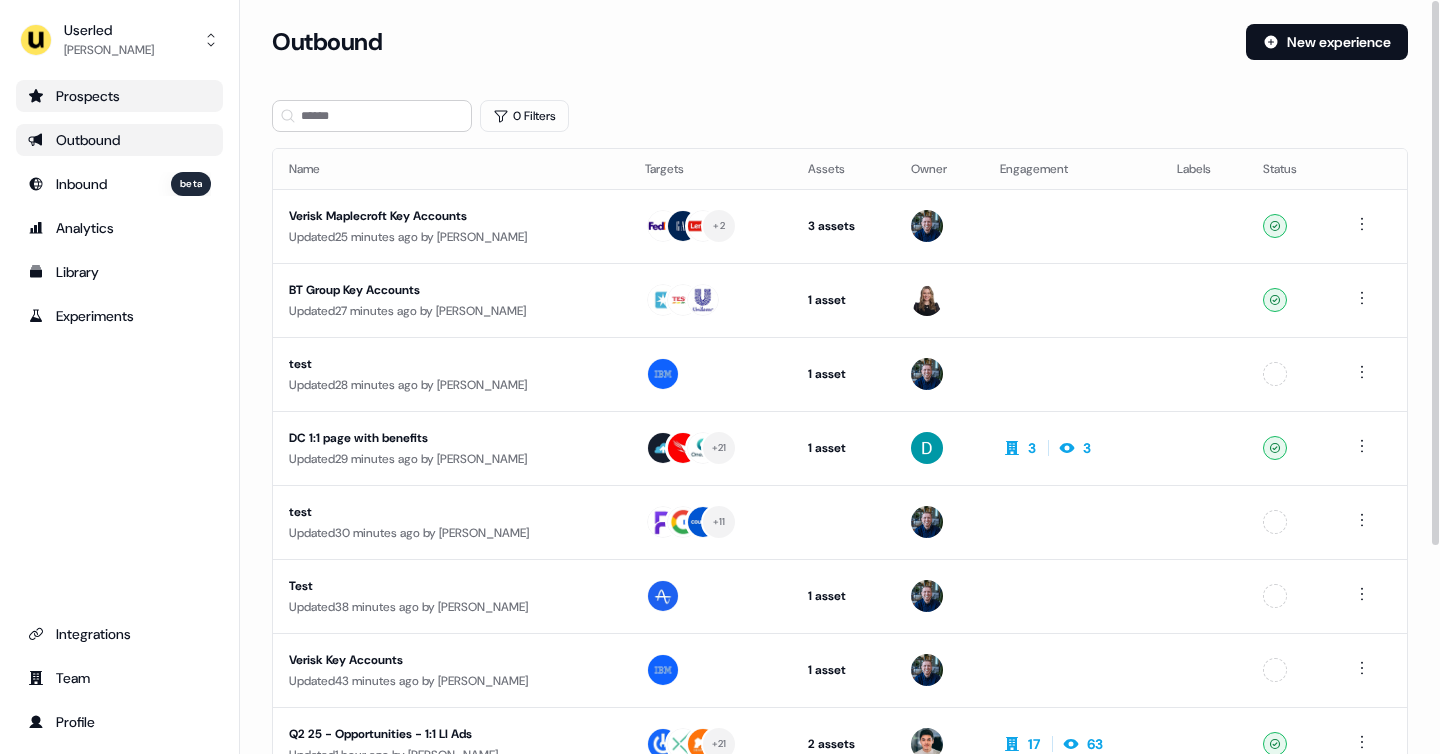click on "Prospects" at bounding box center [119, 96] 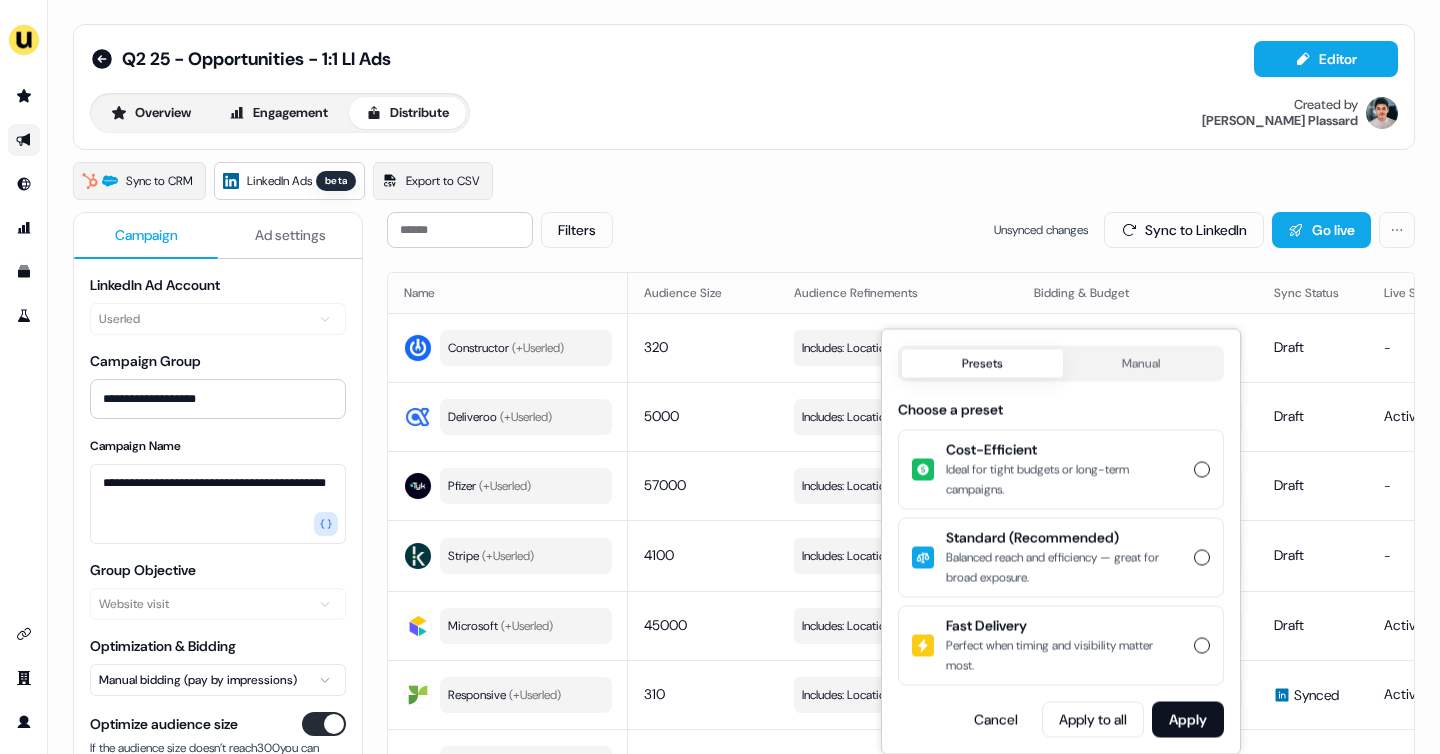 scroll, scrollTop: 0, scrollLeft: 0, axis: both 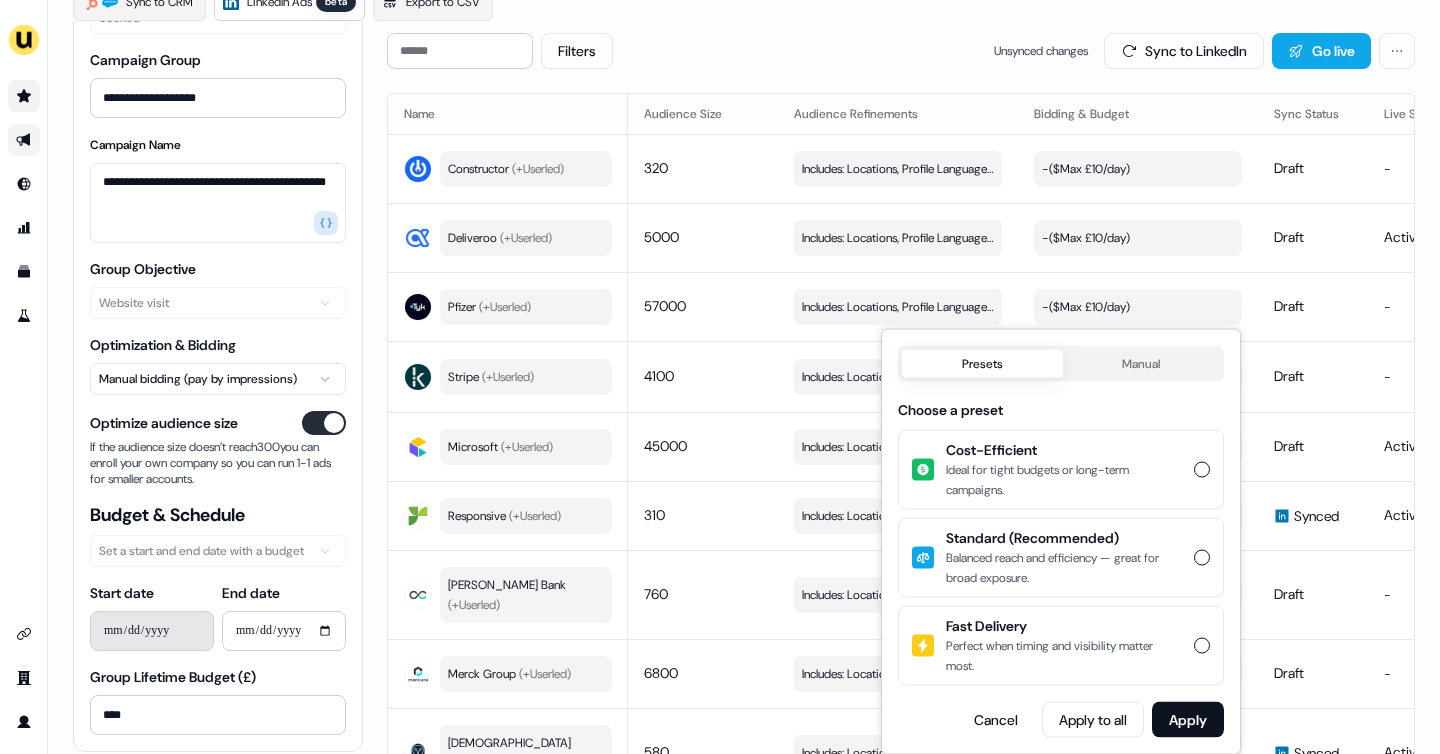 click 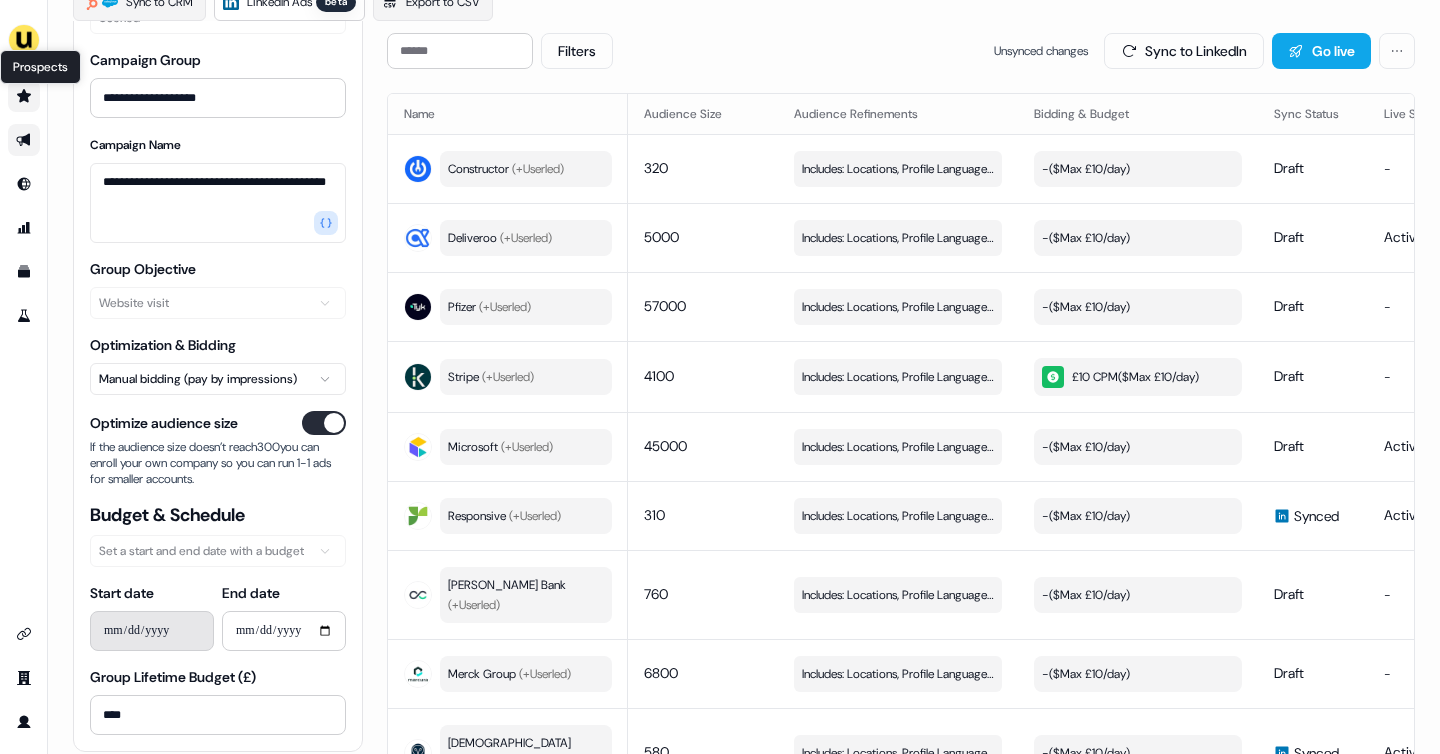 scroll, scrollTop: 0, scrollLeft: 0, axis: both 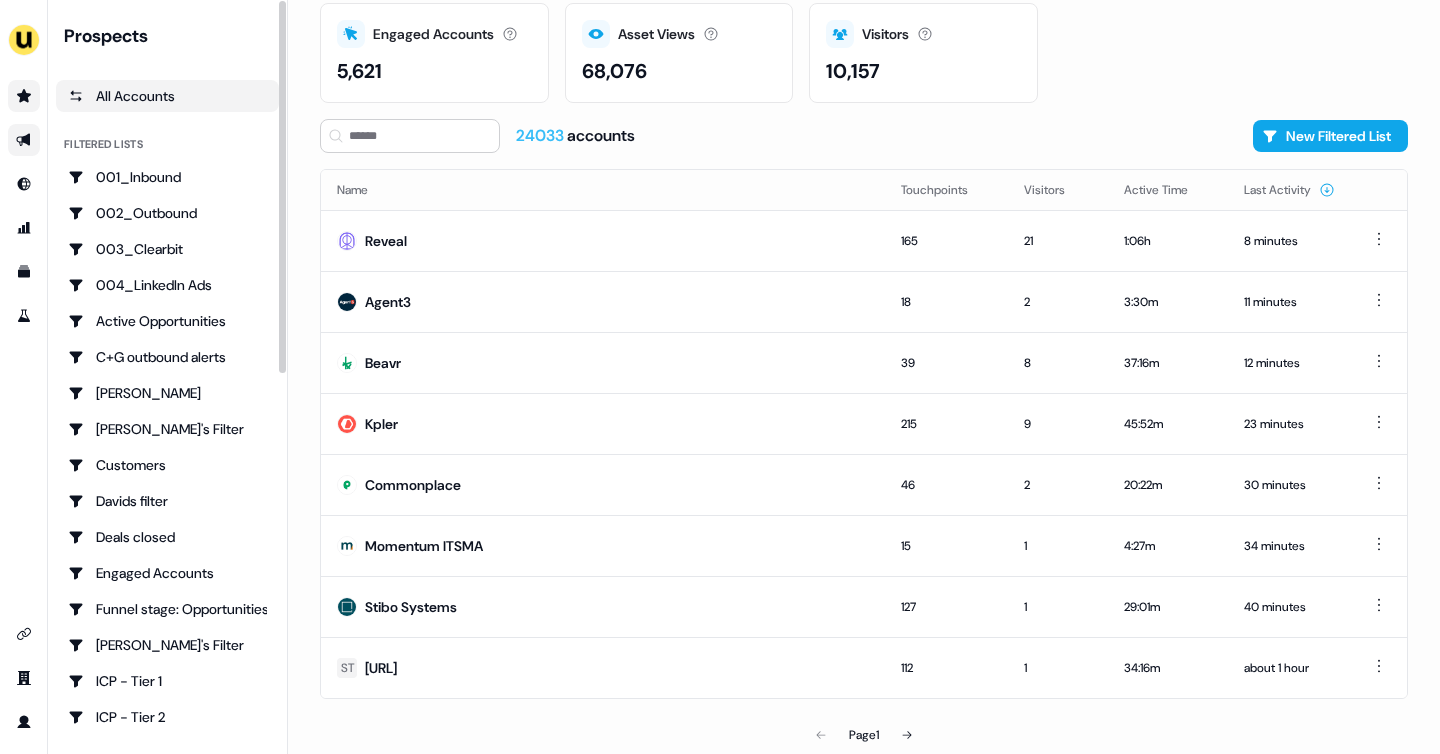 click at bounding box center (24, 140) 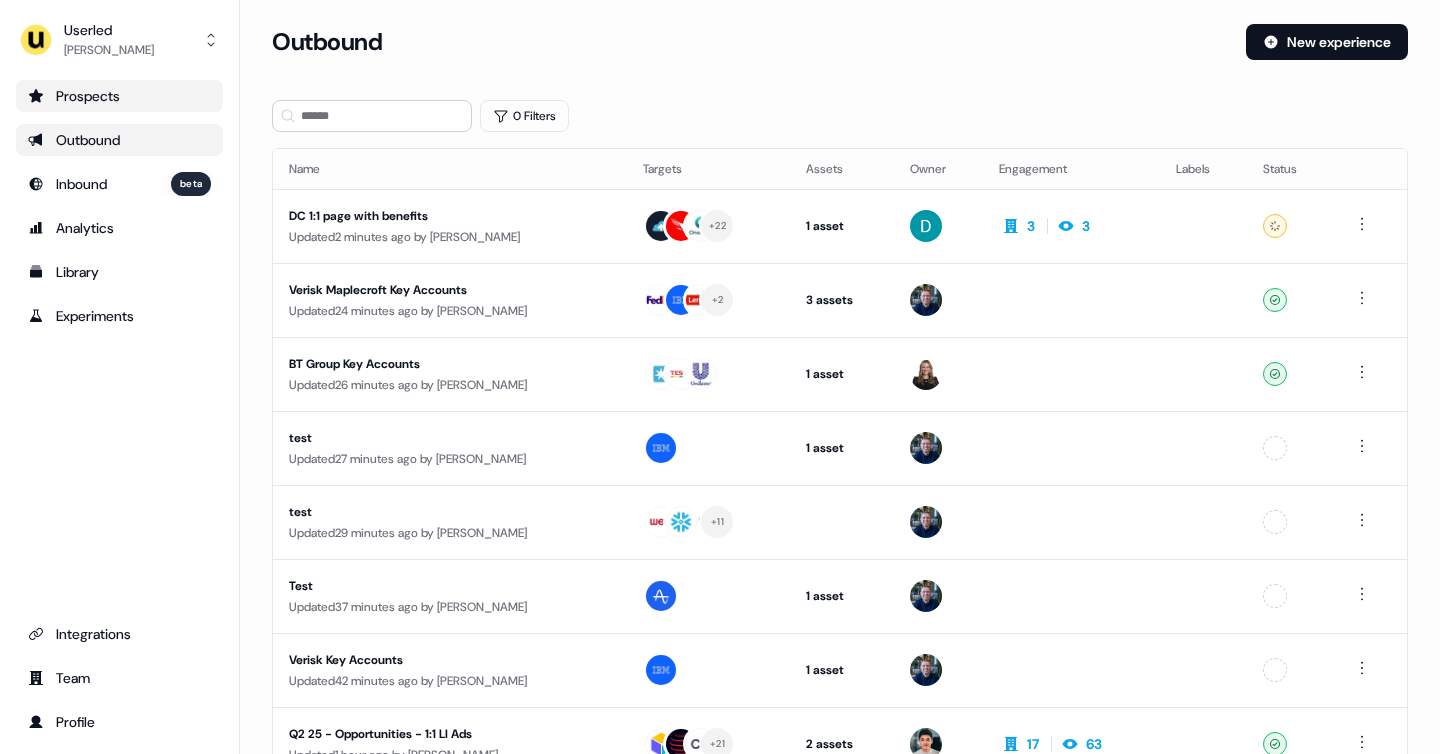 click on "Prospects" at bounding box center (119, 96) 